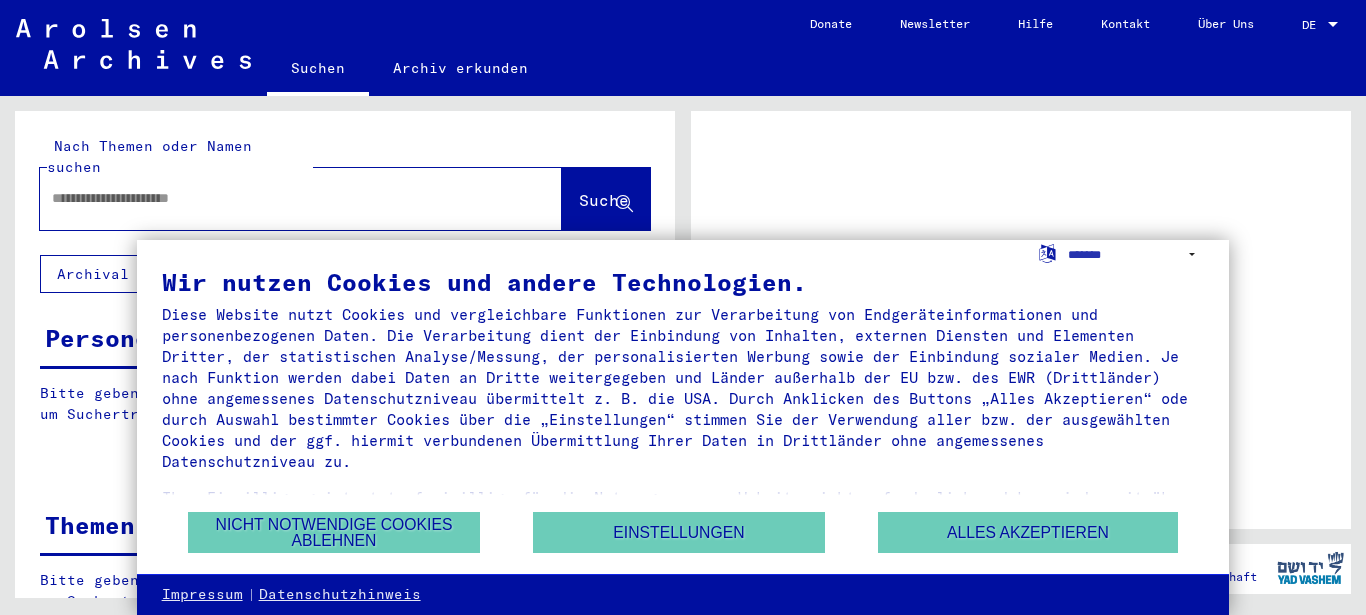 scroll, scrollTop: 0, scrollLeft: 0, axis: both 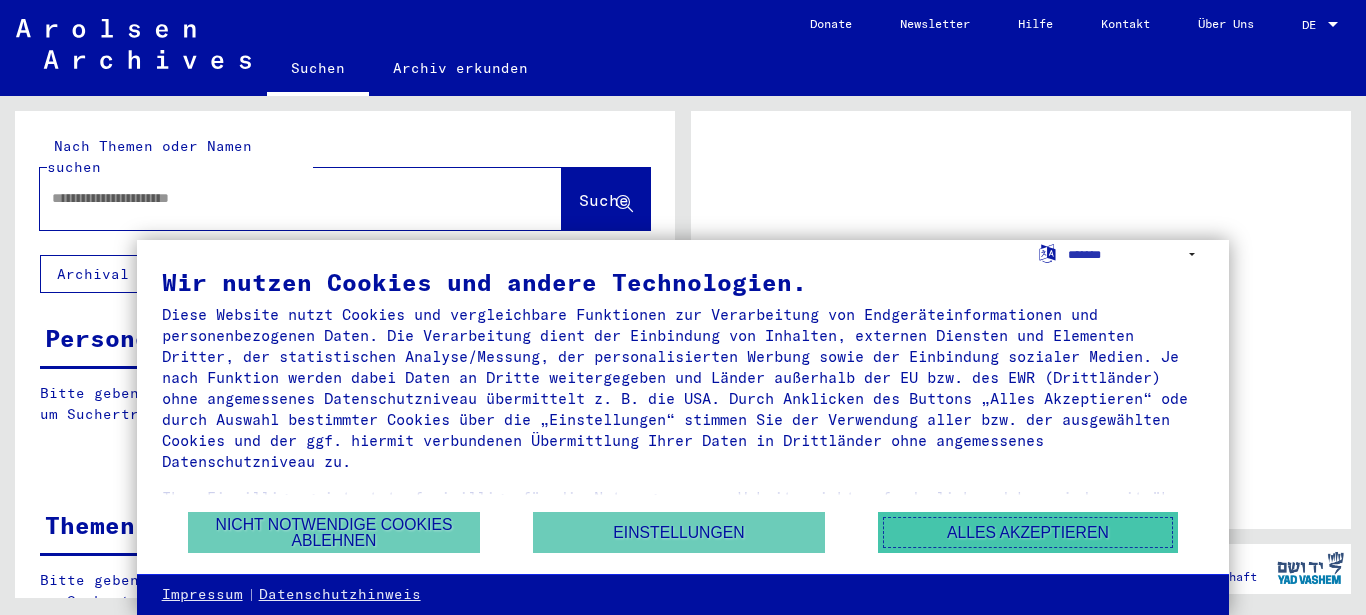 click on "Alles akzeptieren" at bounding box center (1028, 532) 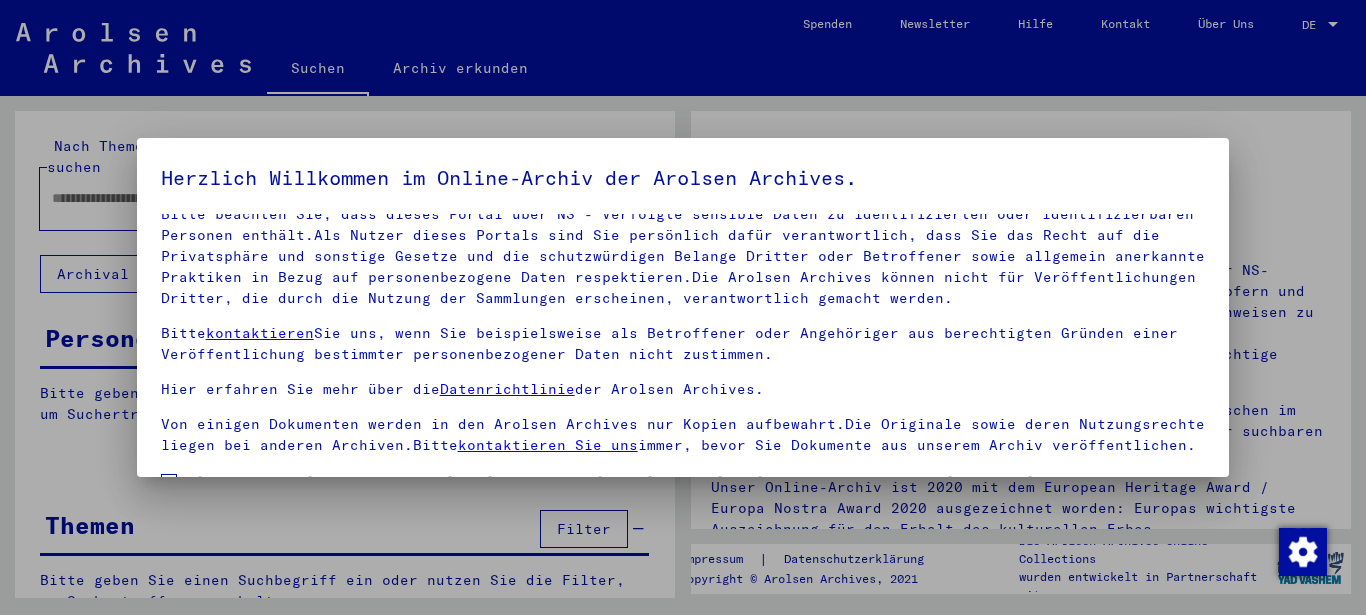scroll, scrollTop: 101, scrollLeft: 0, axis: vertical 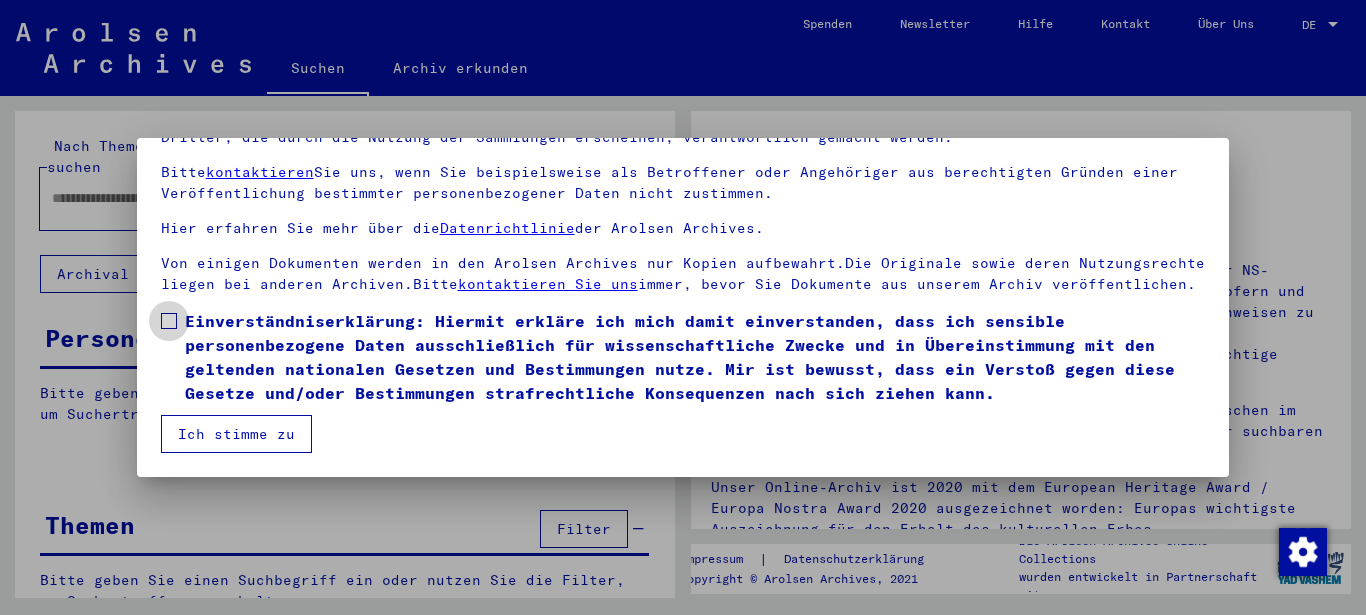 click on "Einverständniserklärung: Hiermit erkläre ich mich damit einverstanden, dass ich sensible personenbezogene Daten ausschließlich für wissenschaftliche Zwecke und in Übereinstimmung mit den geltenden nationalen Gesetzen und Bestimmungen nutze. Mir ist bewusst, dass ein Verstoß gegen diese Gesetze und/oder Bestimmungen strafrechtliche Konsequenzen nach sich ziehen kann." at bounding box center (683, 357) 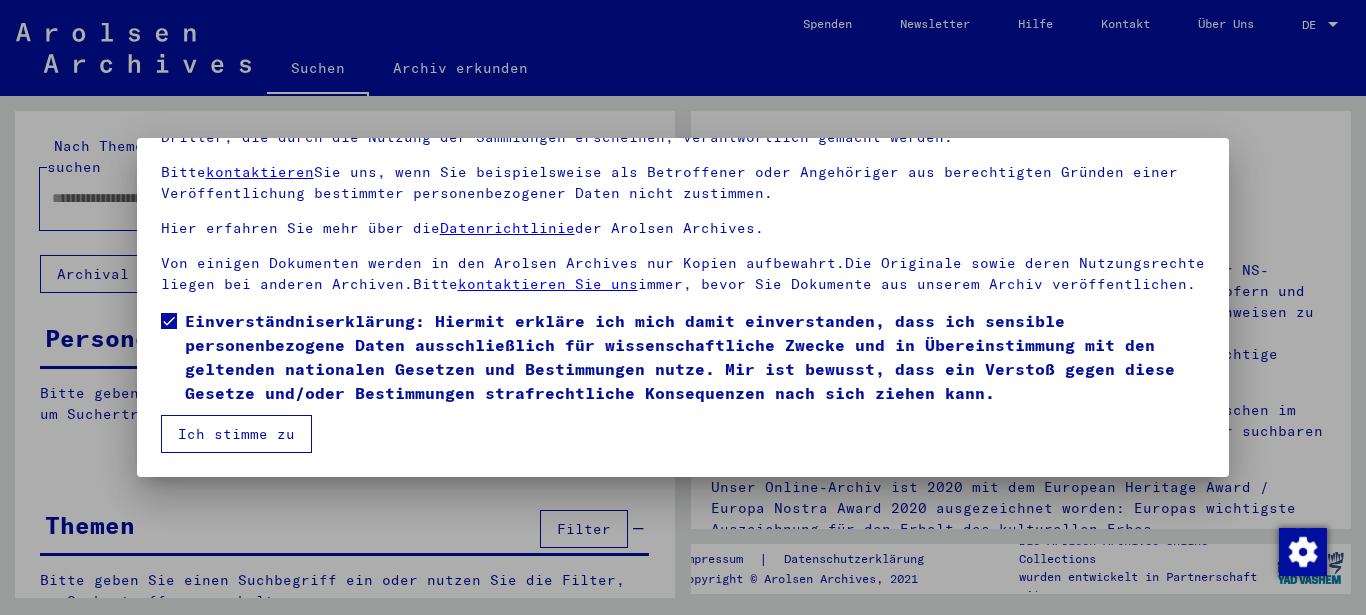 click on "Ich stimme zu" at bounding box center [236, 434] 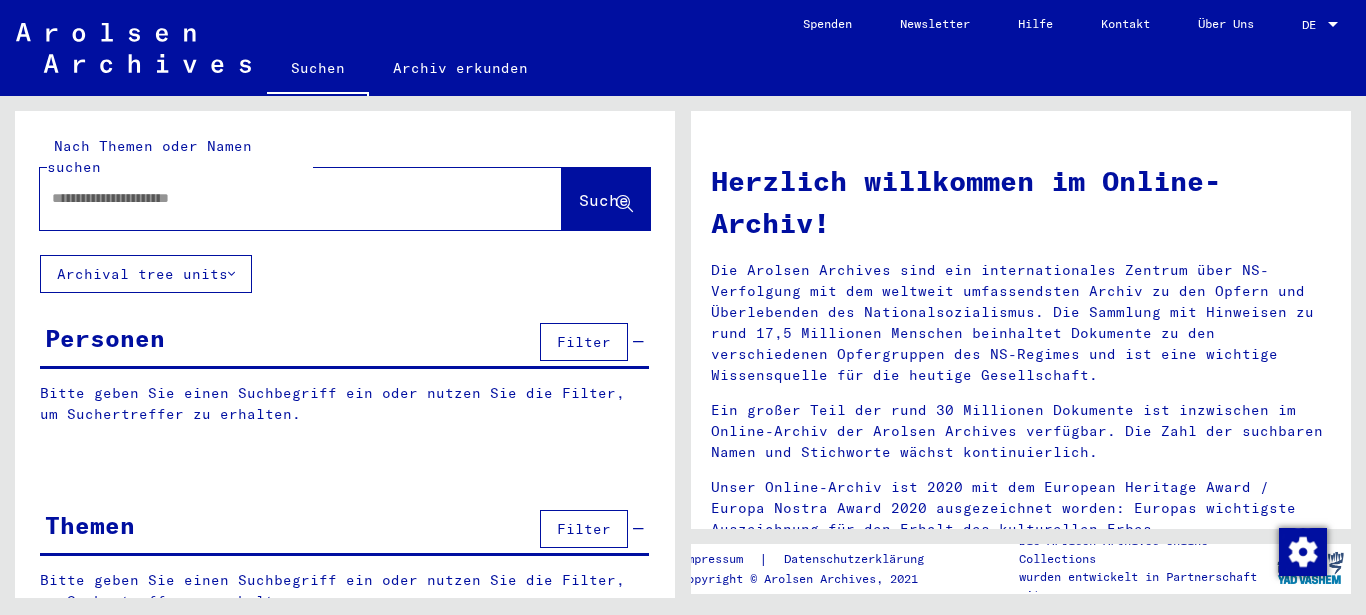 click at bounding box center [277, 198] 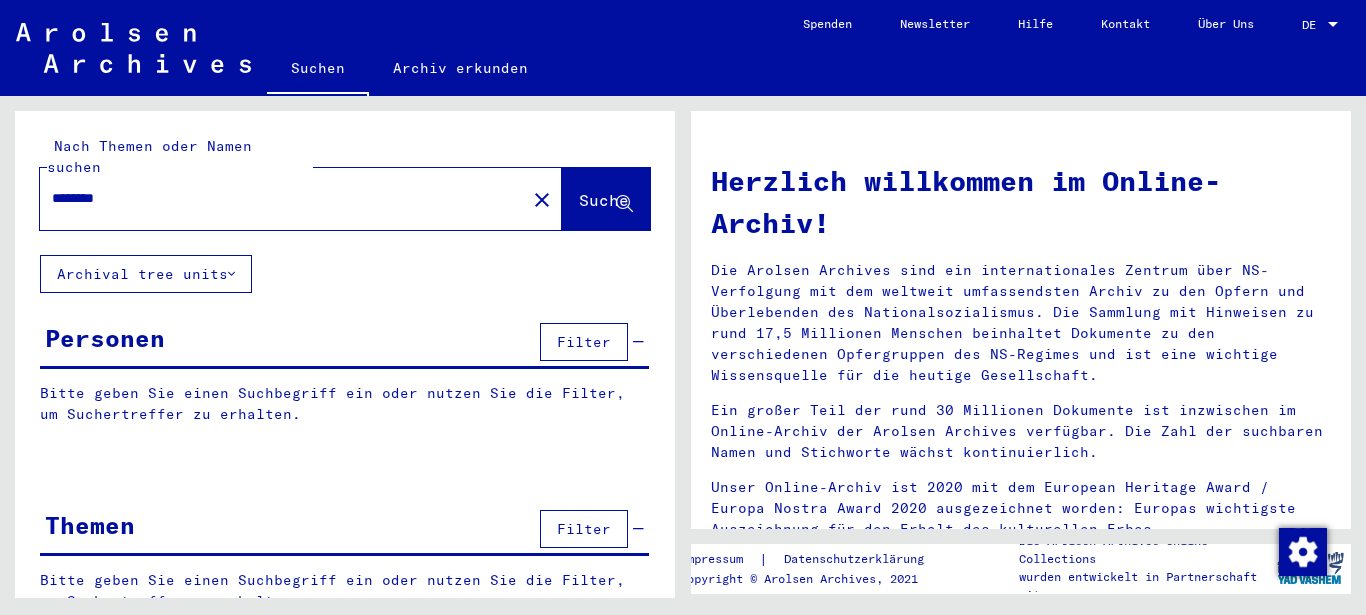 click 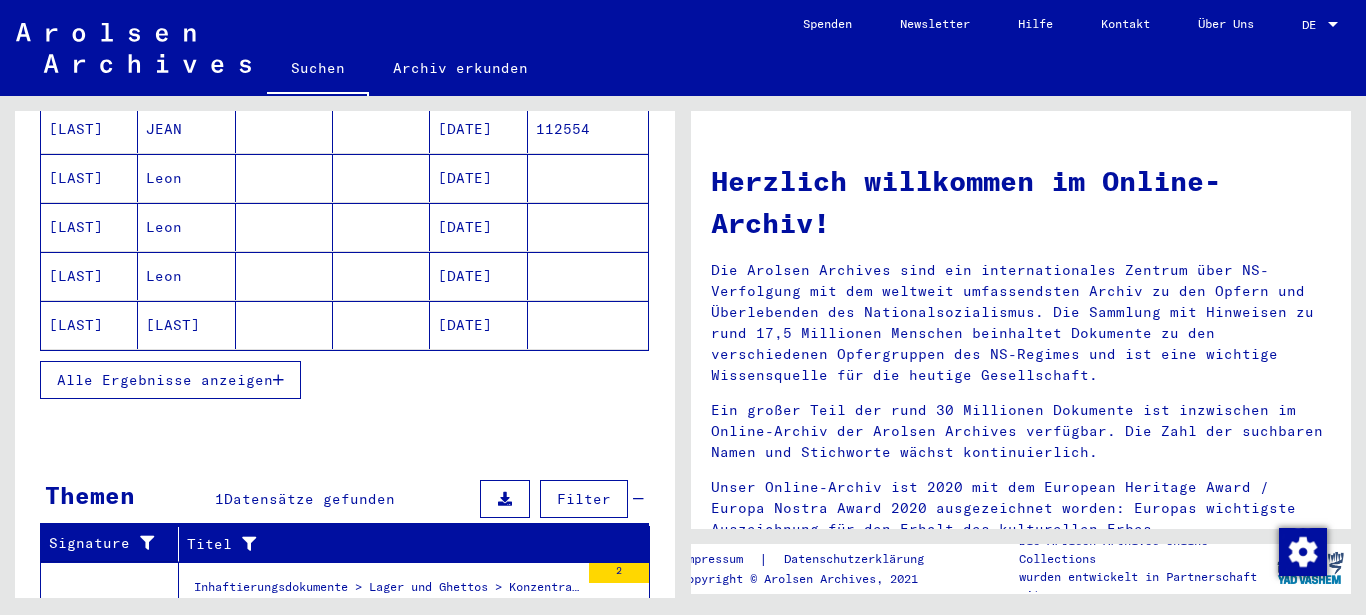 scroll, scrollTop: 324, scrollLeft: 0, axis: vertical 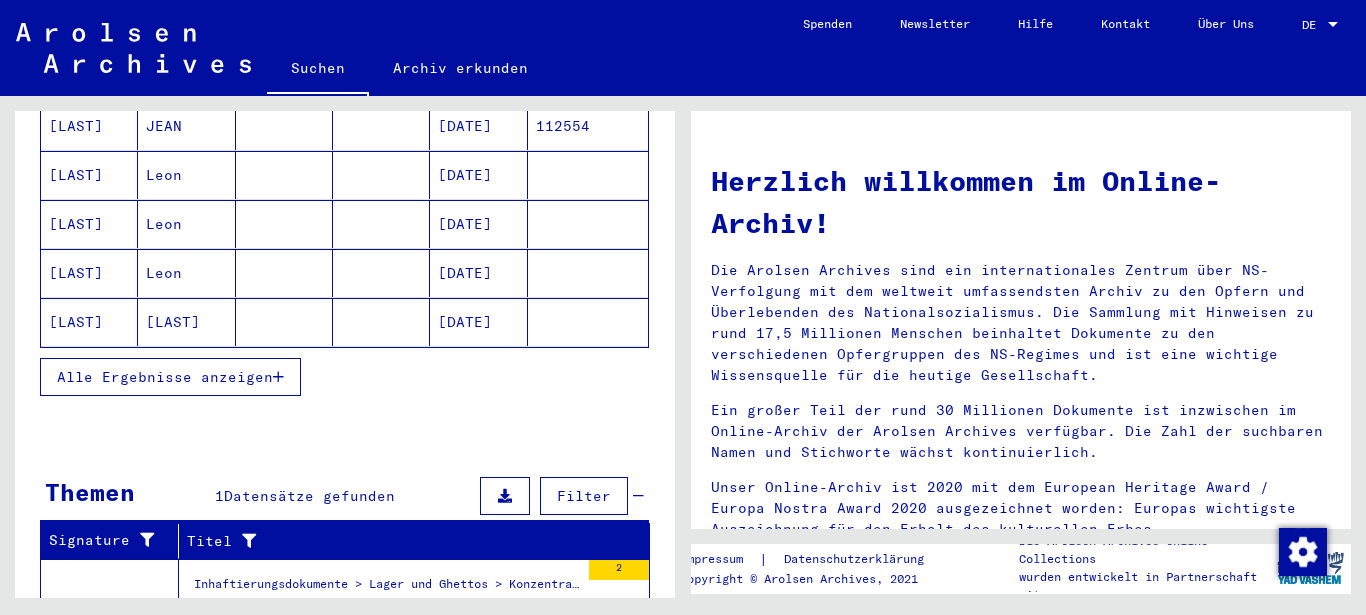 click on "Alle Ergebnisse anzeigen" at bounding box center [165, 377] 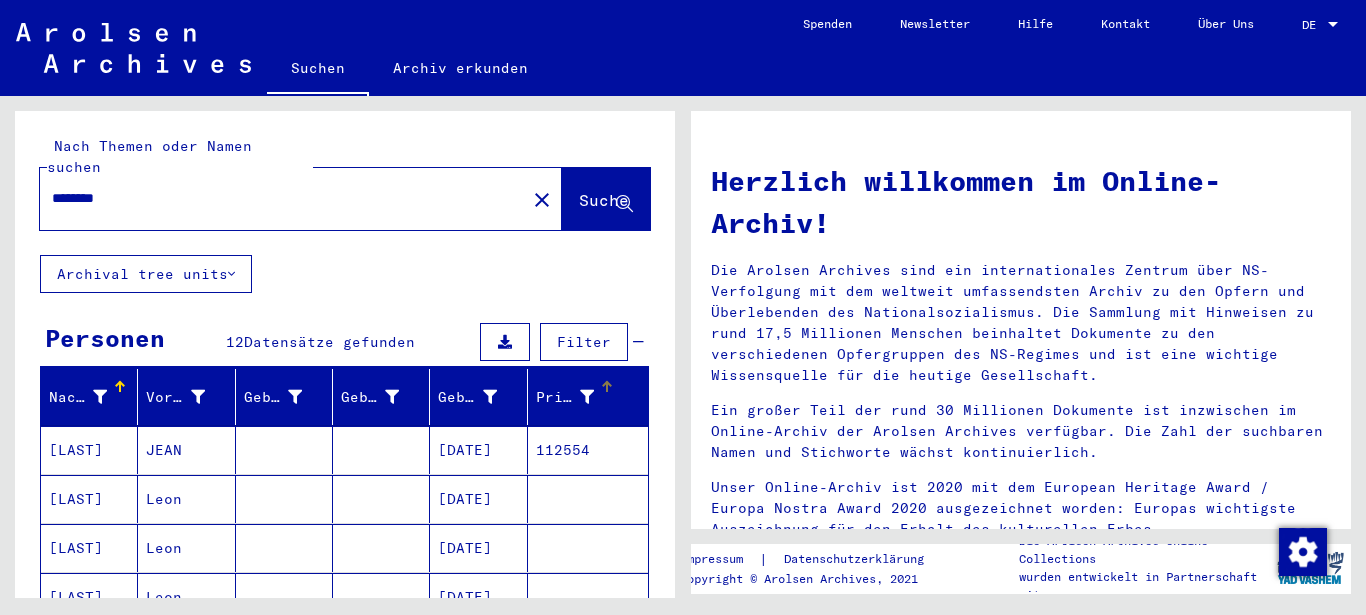 scroll, scrollTop: 324, scrollLeft: 0, axis: vertical 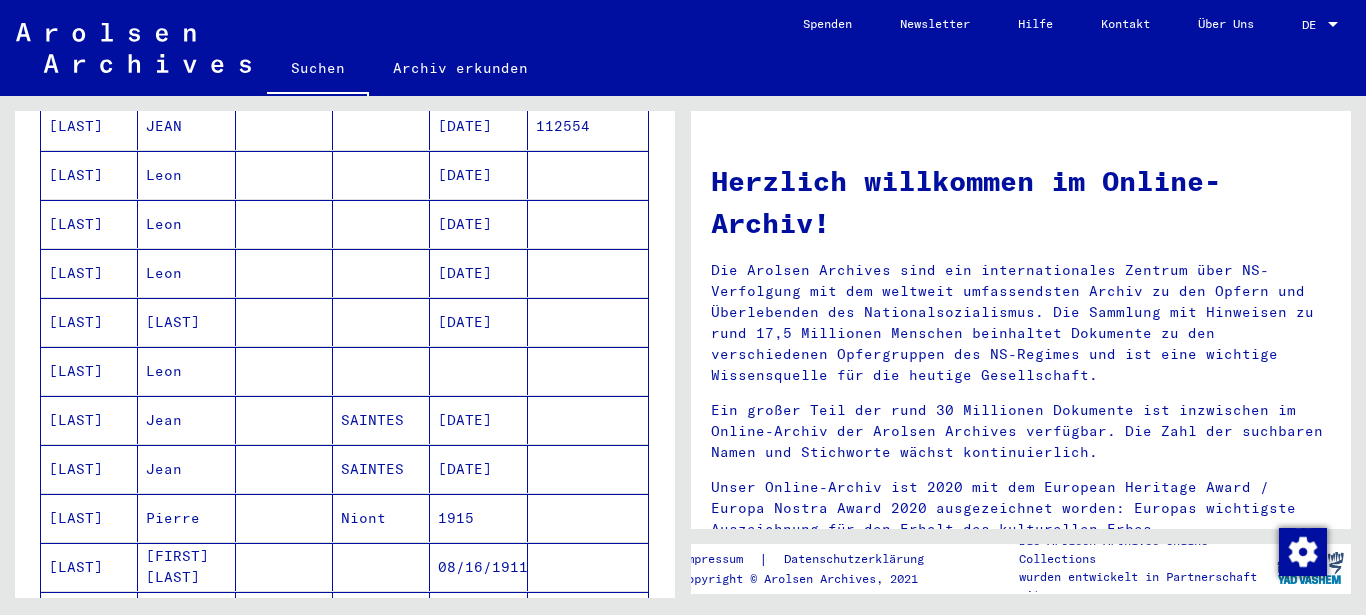 click at bounding box center [478, 420] 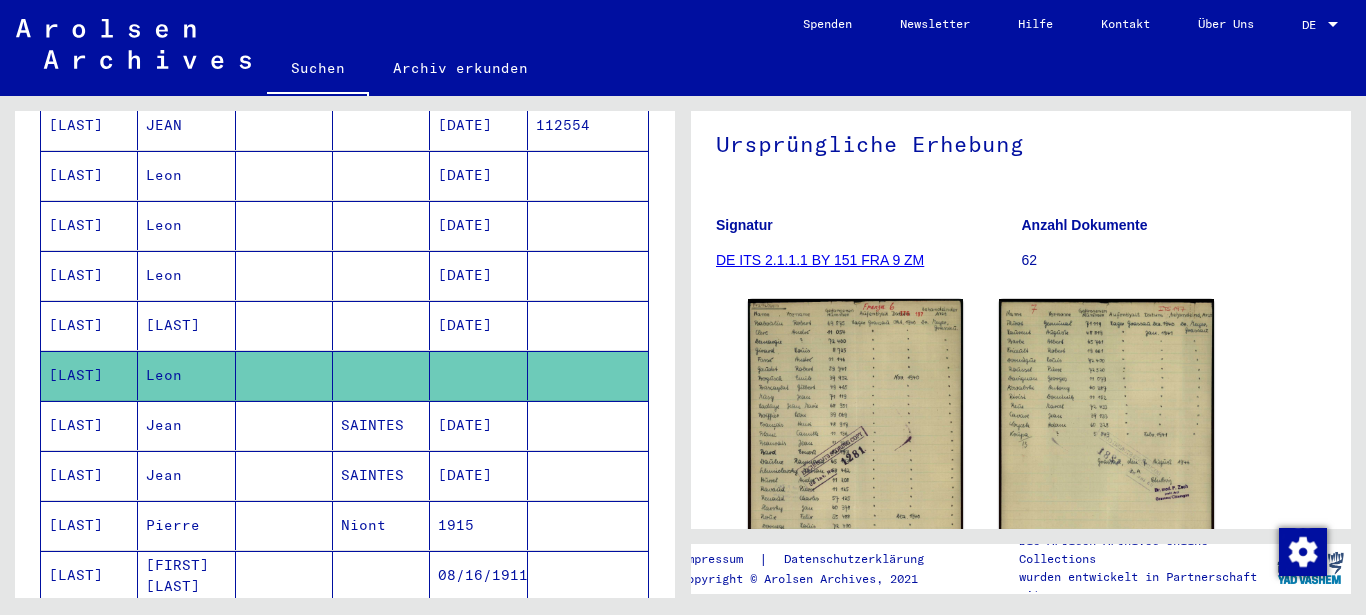 scroll, scrollTop: 324, scrollLeft: 0, axis: vertical 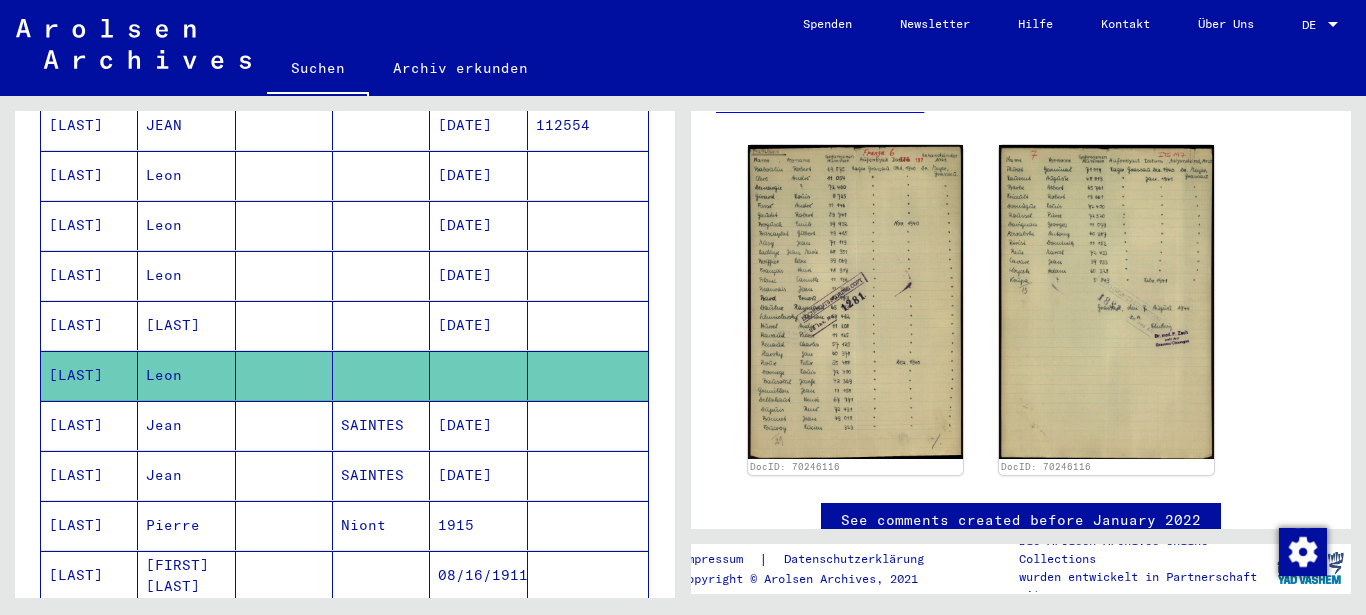 click on "[LAST]" at bounding box center (89, 475) 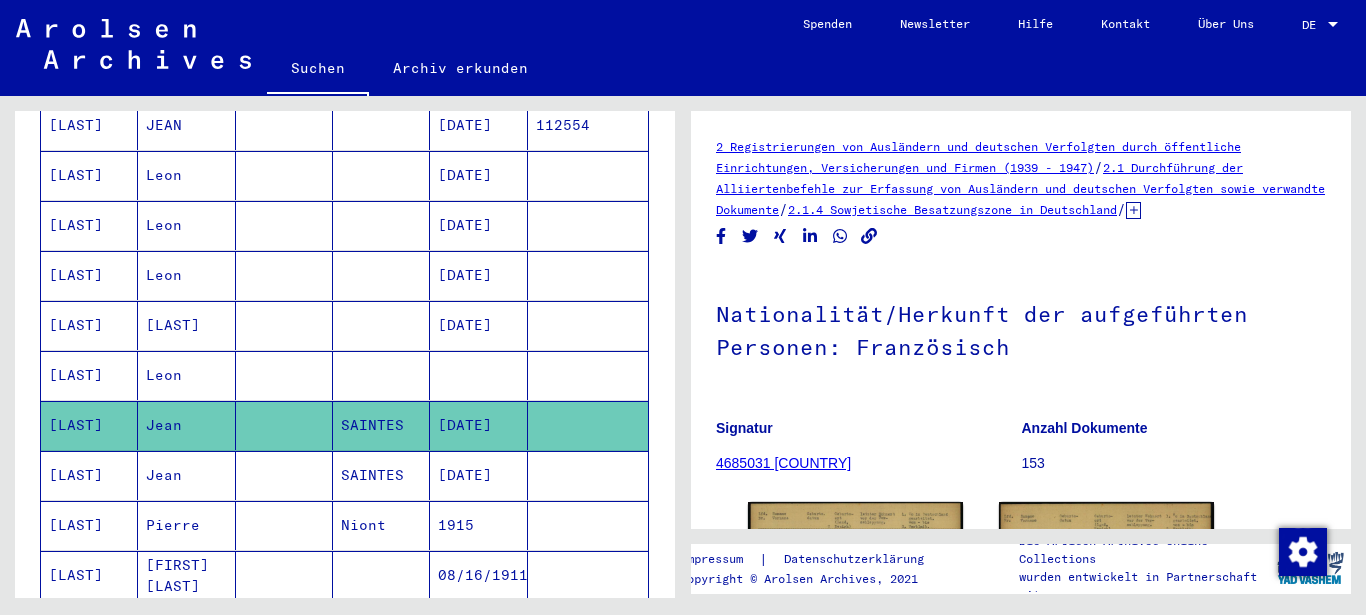 scroll, scrollTop: 216, scrollLeft: 0, axis: vertical 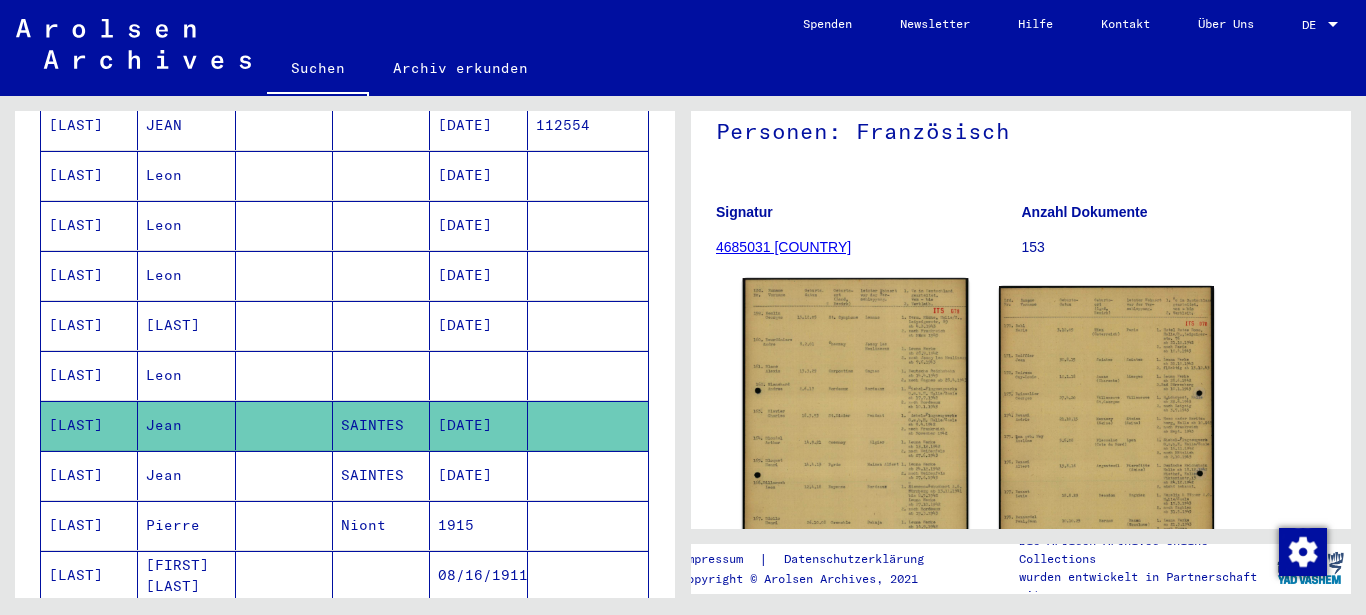 click 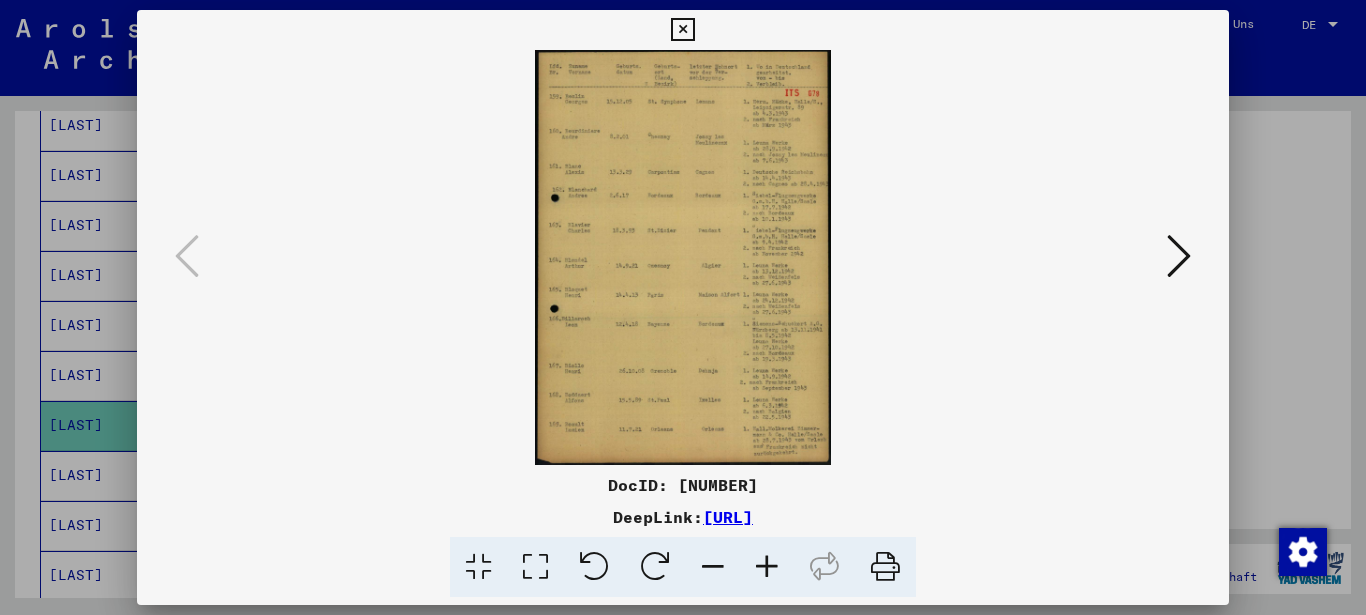 click at bounding box center [767, 567] 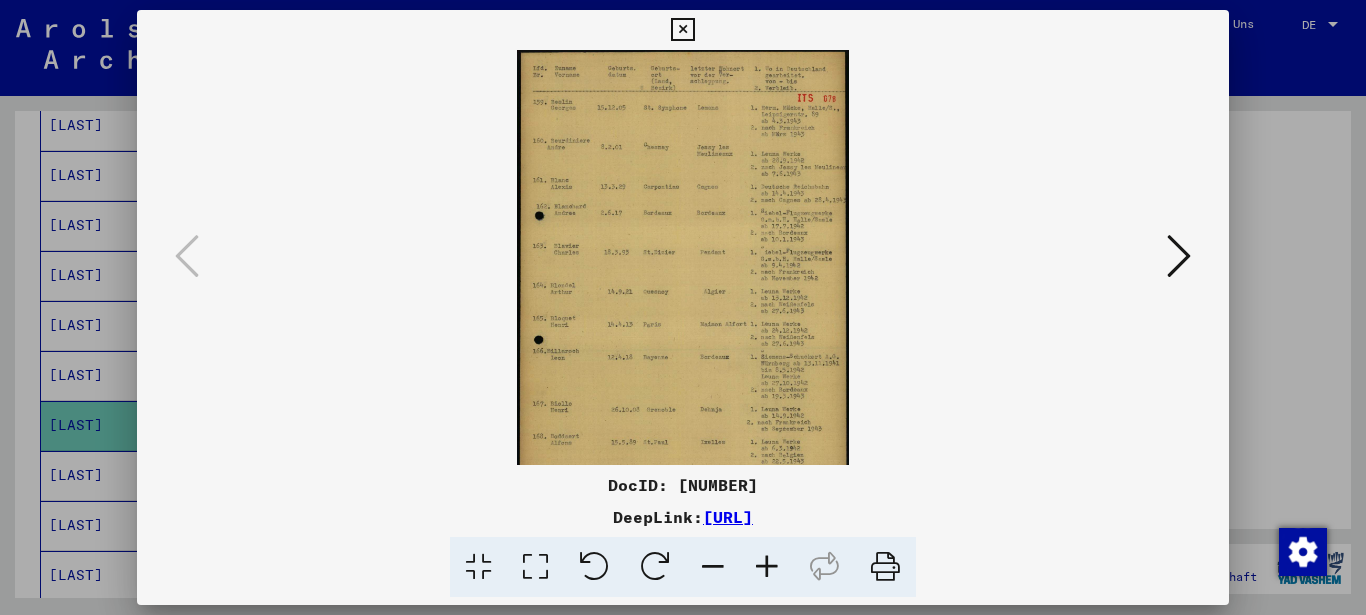 click at bounding box center (767, 567) 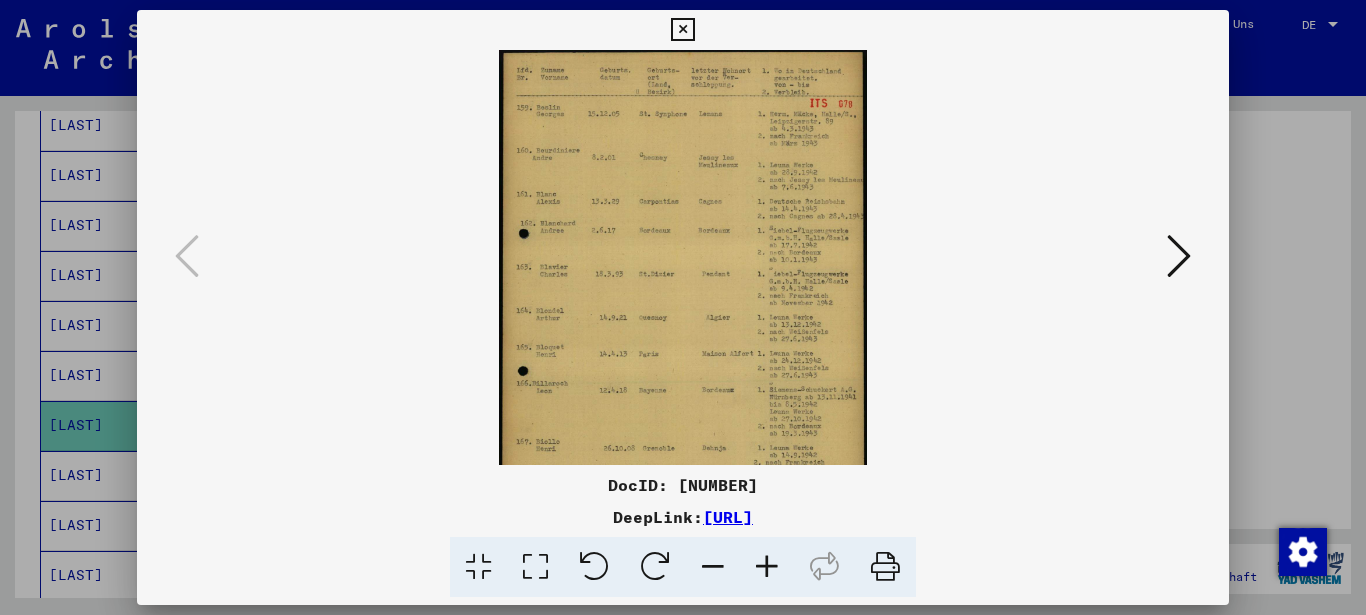 click at bounding box center (767, 567) 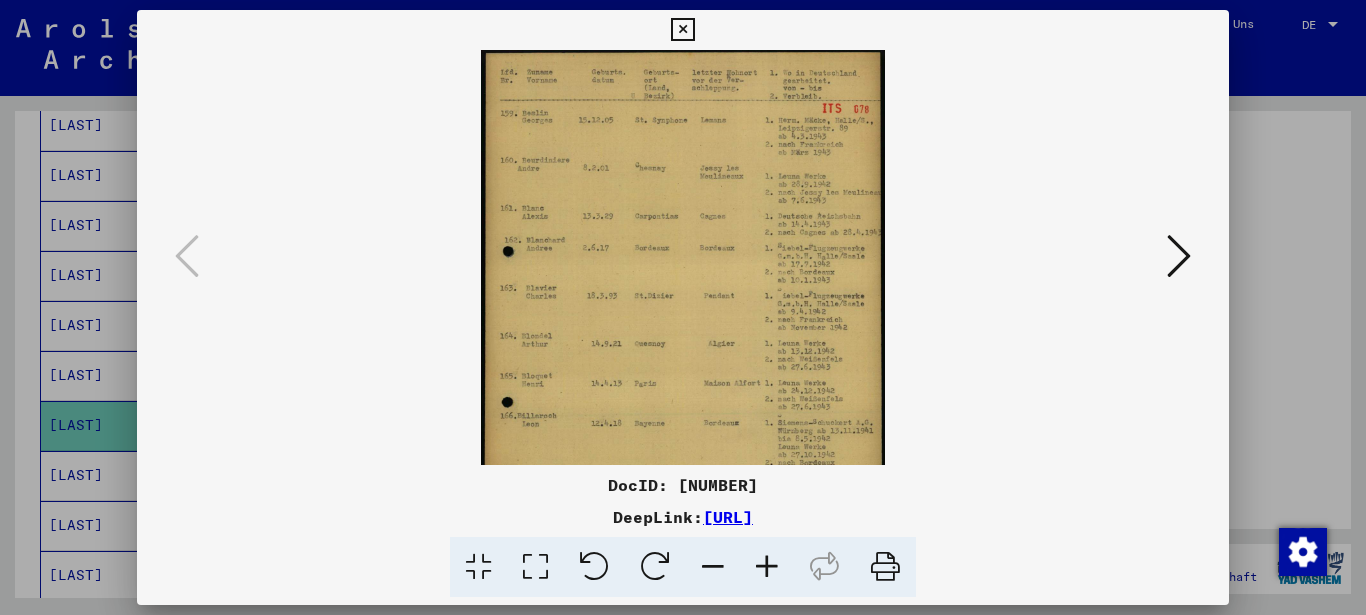 click at bounding box center [767, 567] 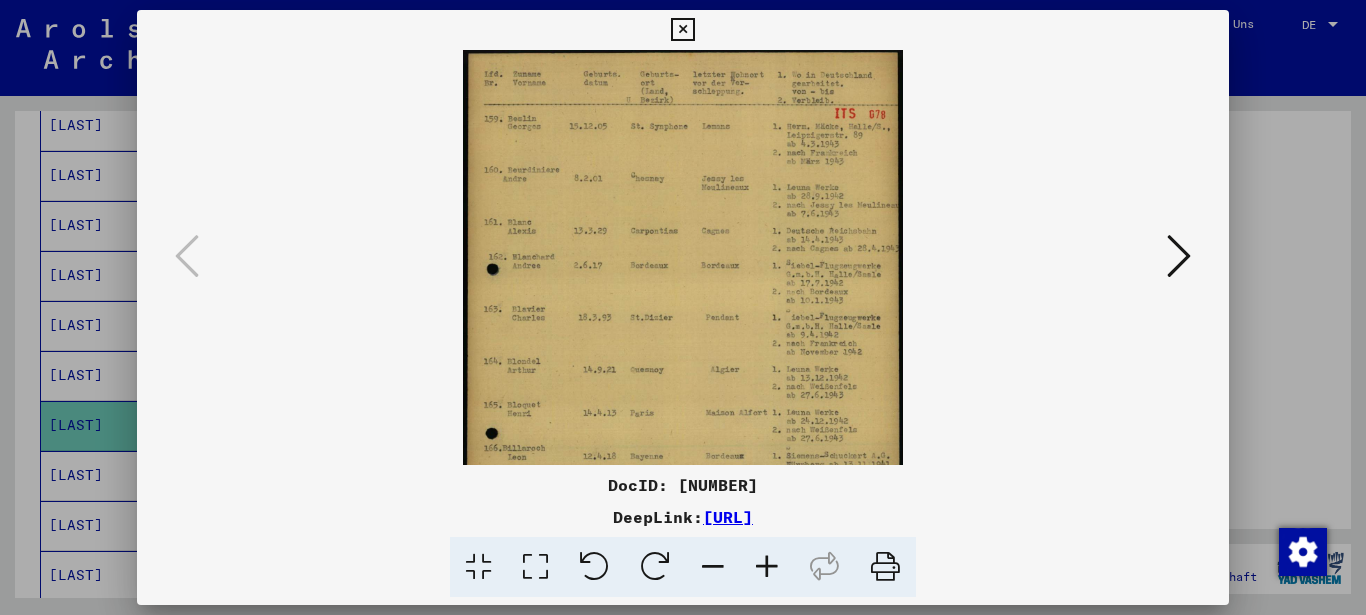 click at bounding box center (767, 567) 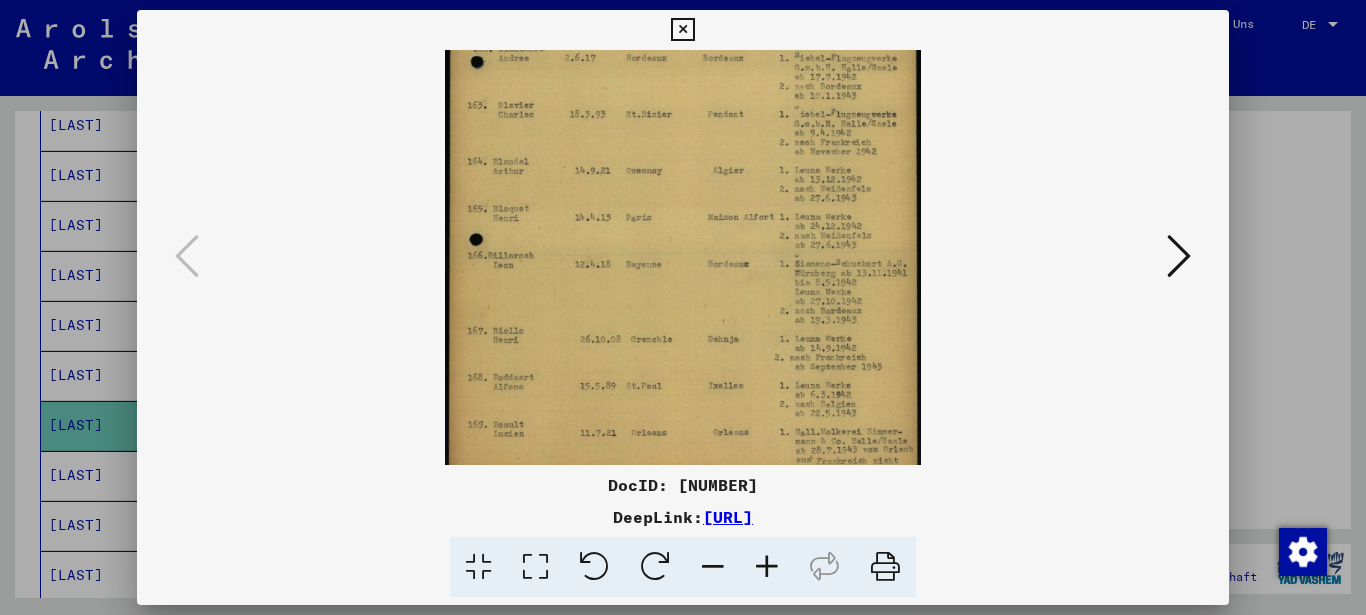 scroll, scrollTop: 242, scrollLeft: 0, axis: vertical 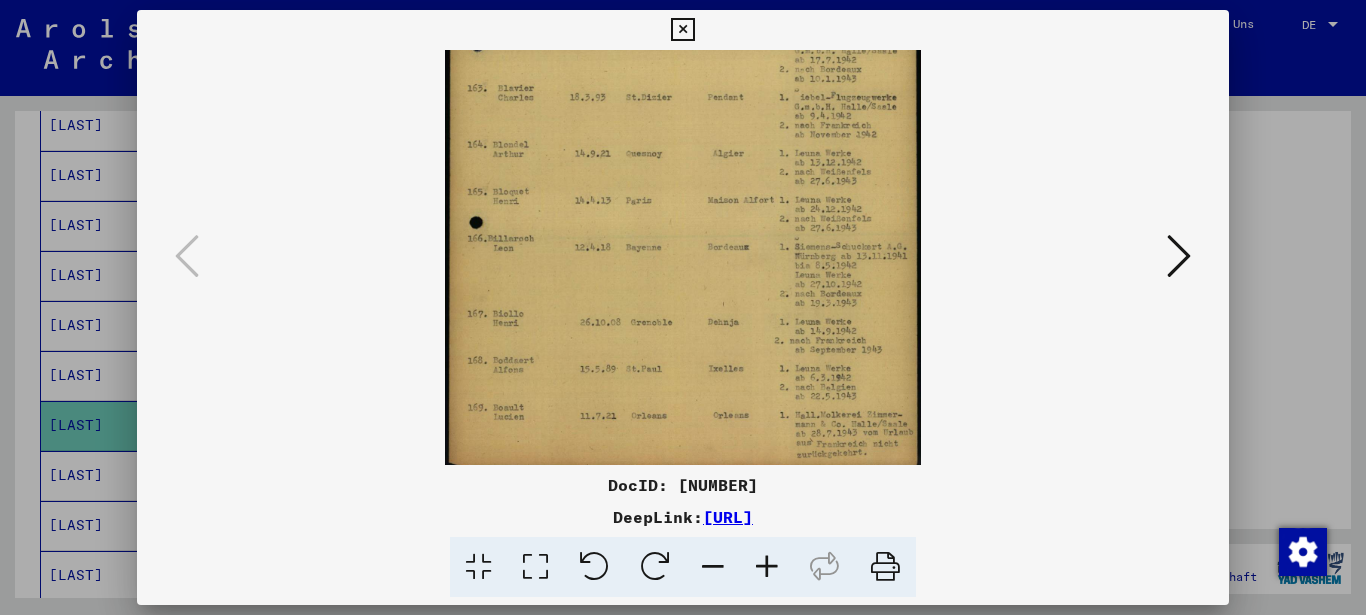 drag, startPoint x: 663, startPoint y: 368, endPoint x: 709, endPoint y: 126, distance: 246.33311 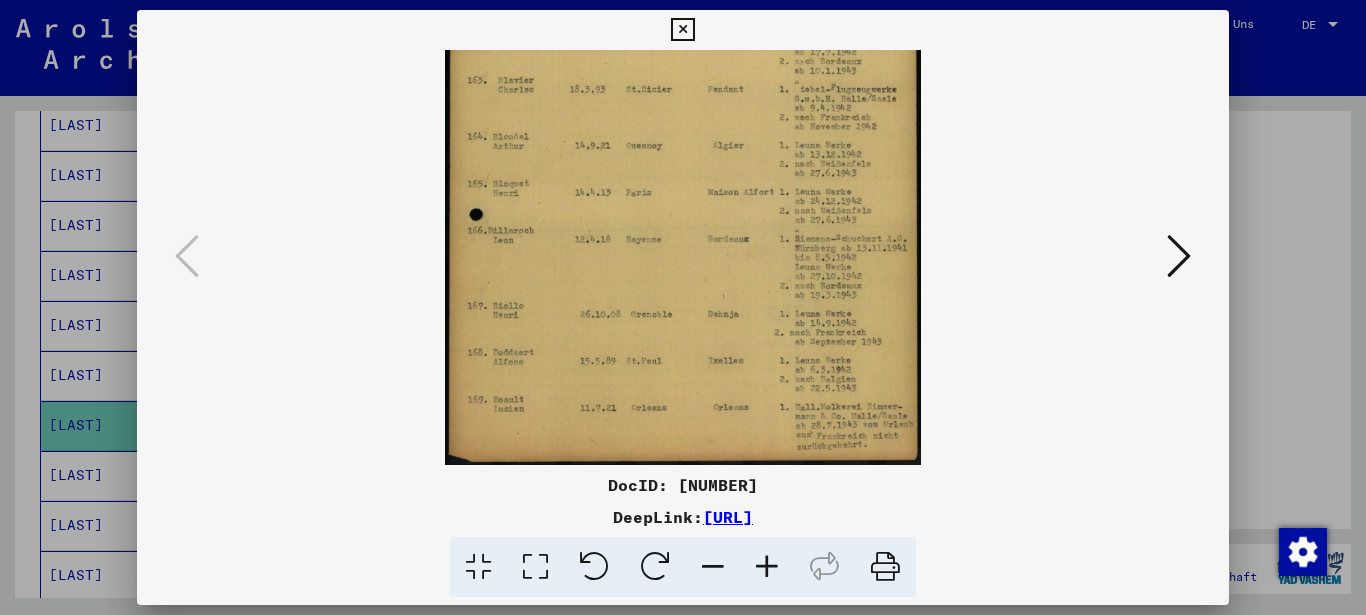 scroll, scrollTop: 243, scrollLeft: 0, axis: vertical 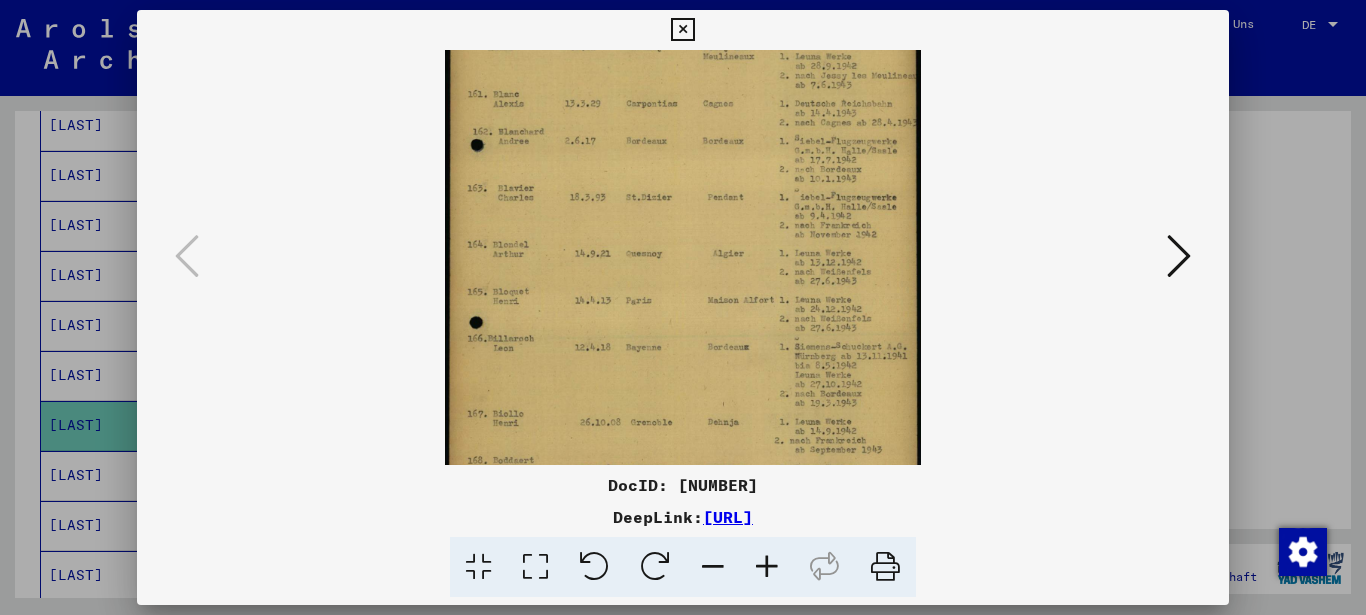 drag, startPoint x: 613, startPoint y: 374, endPoint x: 603, endPoint y: 377, distance: 10.440307 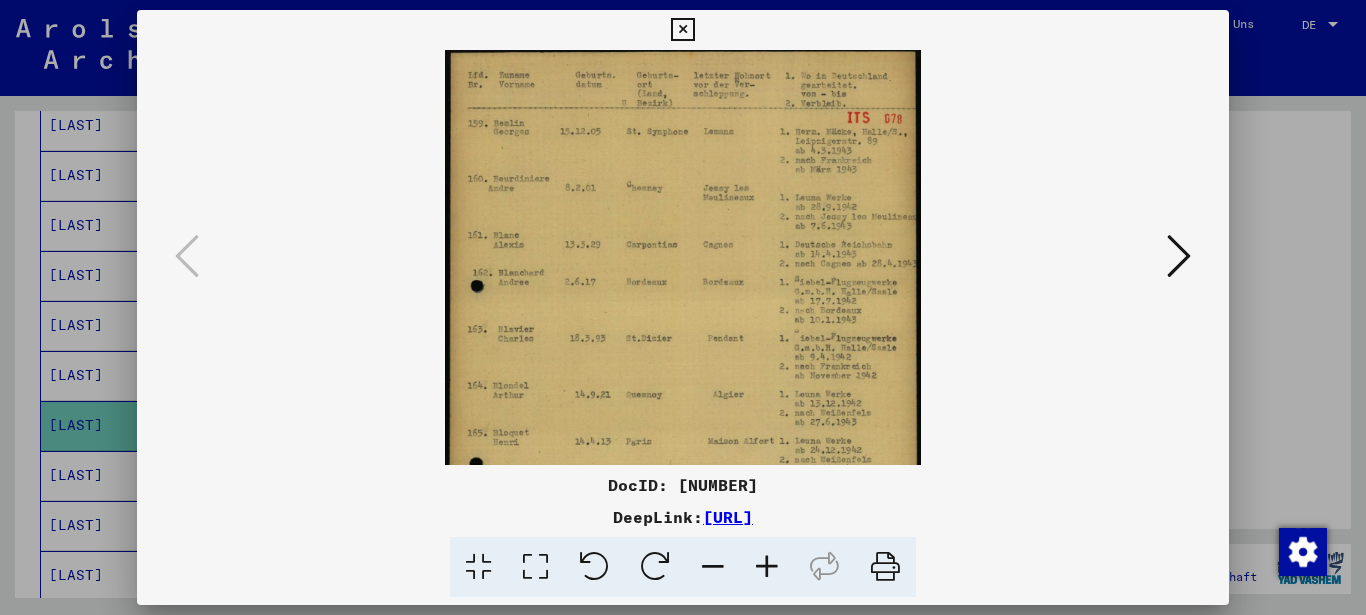 drag, startPoint x: 665, startPoint y: 205, endPoint x: 637, endPoint y: 357, distance: 154.55743 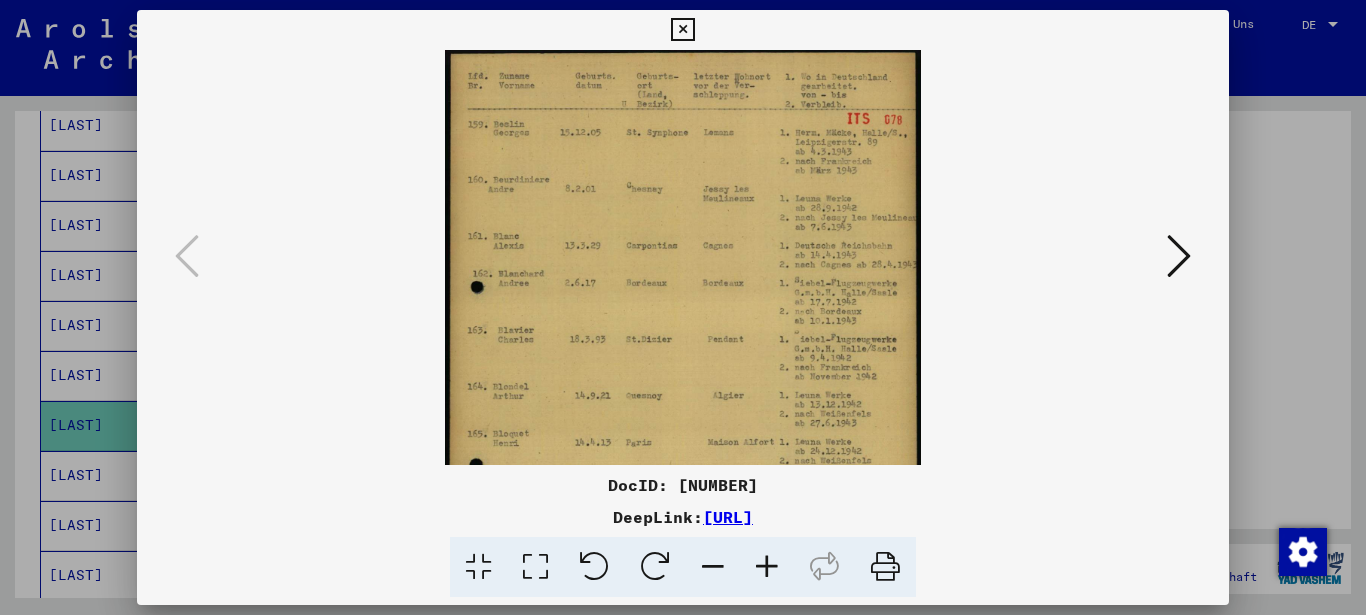 click at bounding box center (1179, 256) 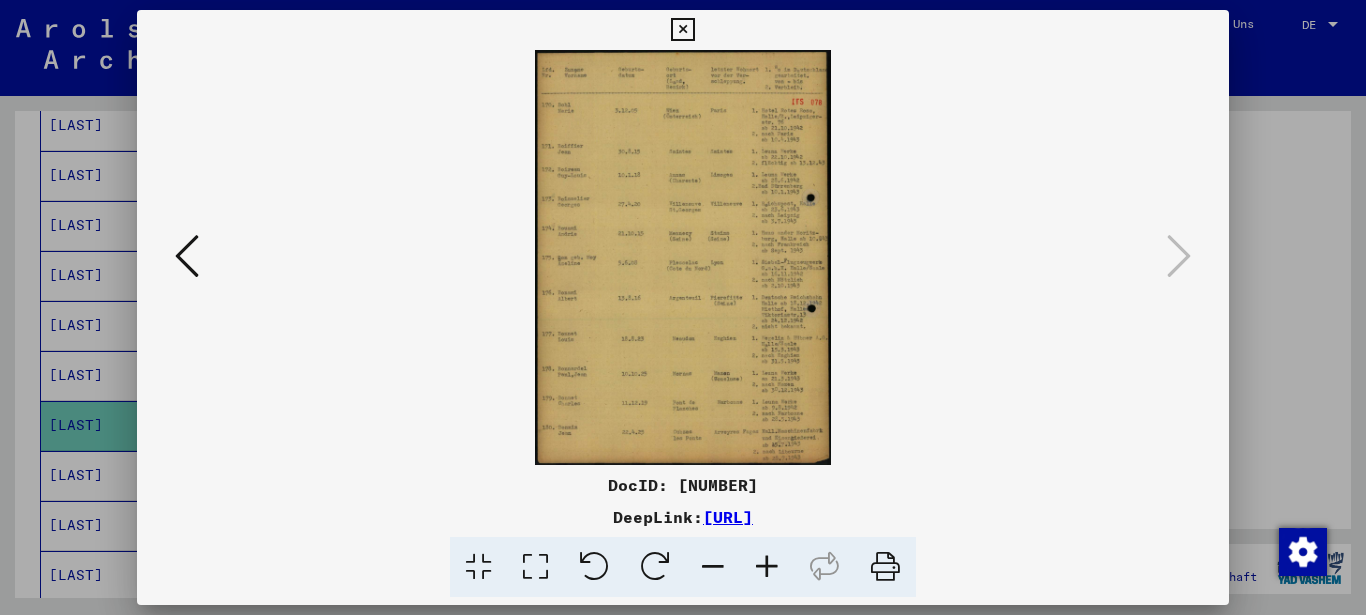 click at bounding box center [683, 257] 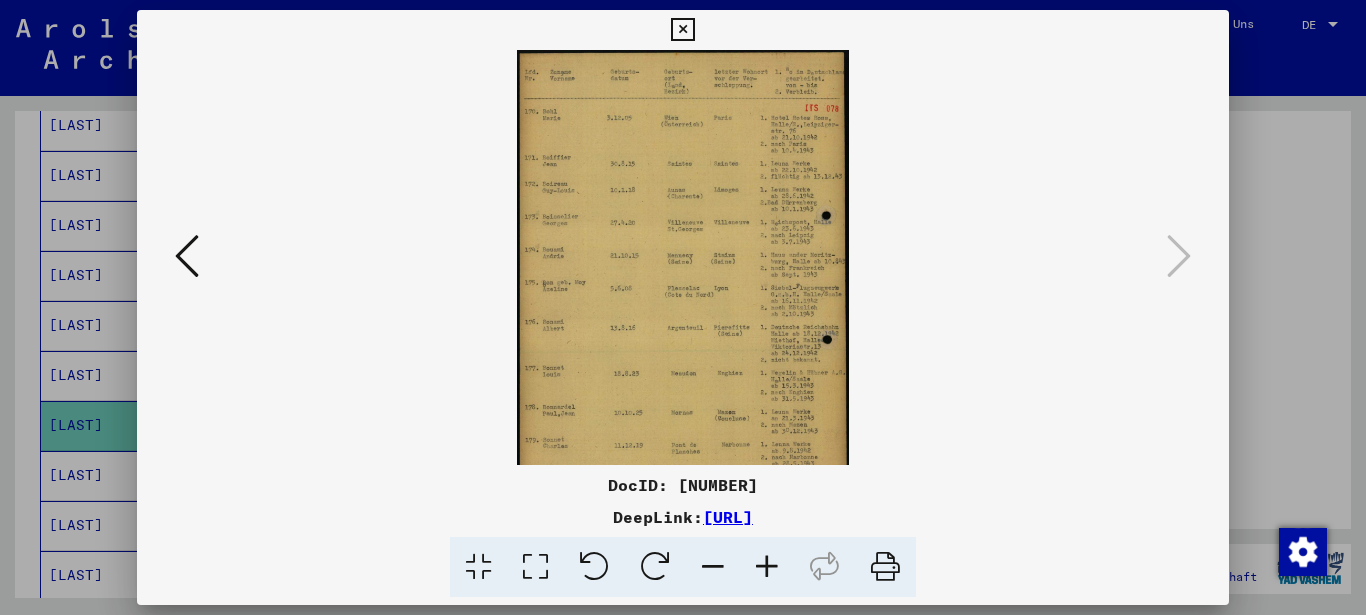 click at bounding box center (767, 567) 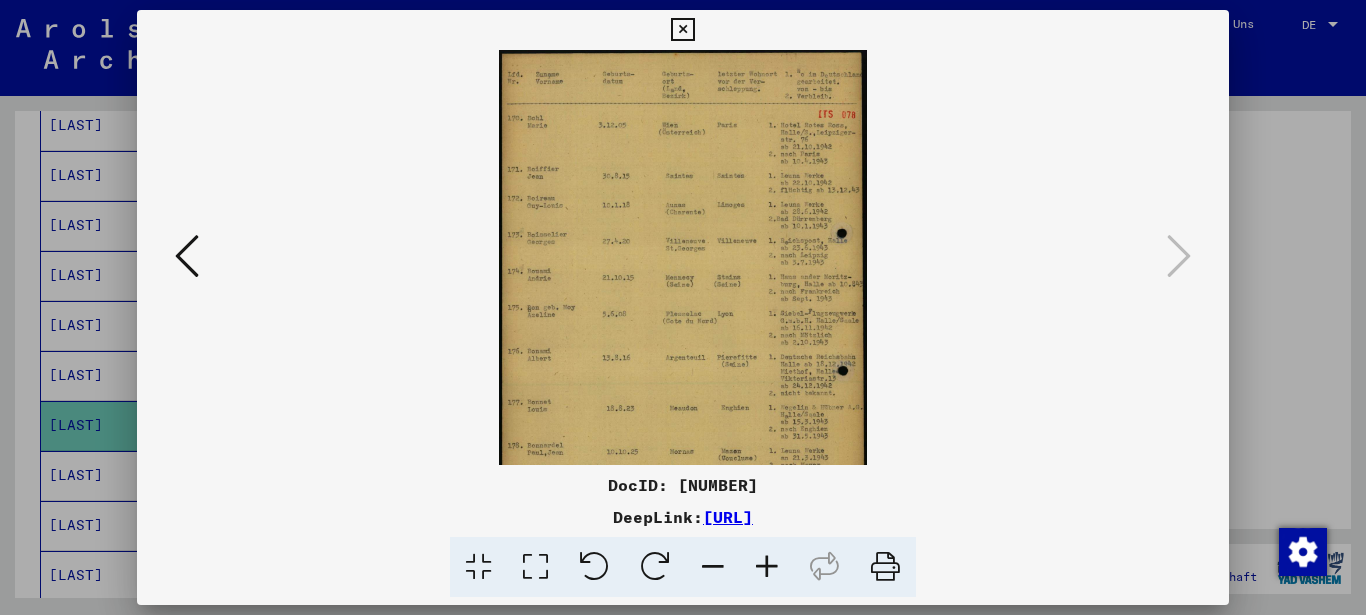 click at bounding box center [767, 567] 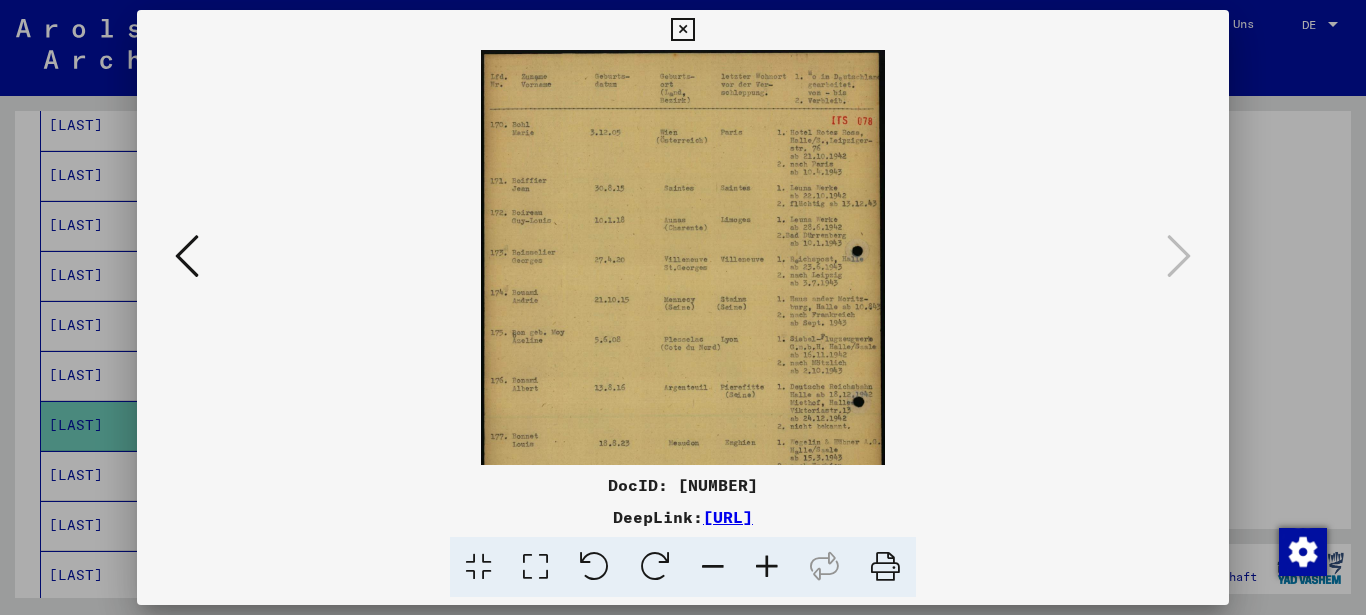 click at bounding box center (767, 567) 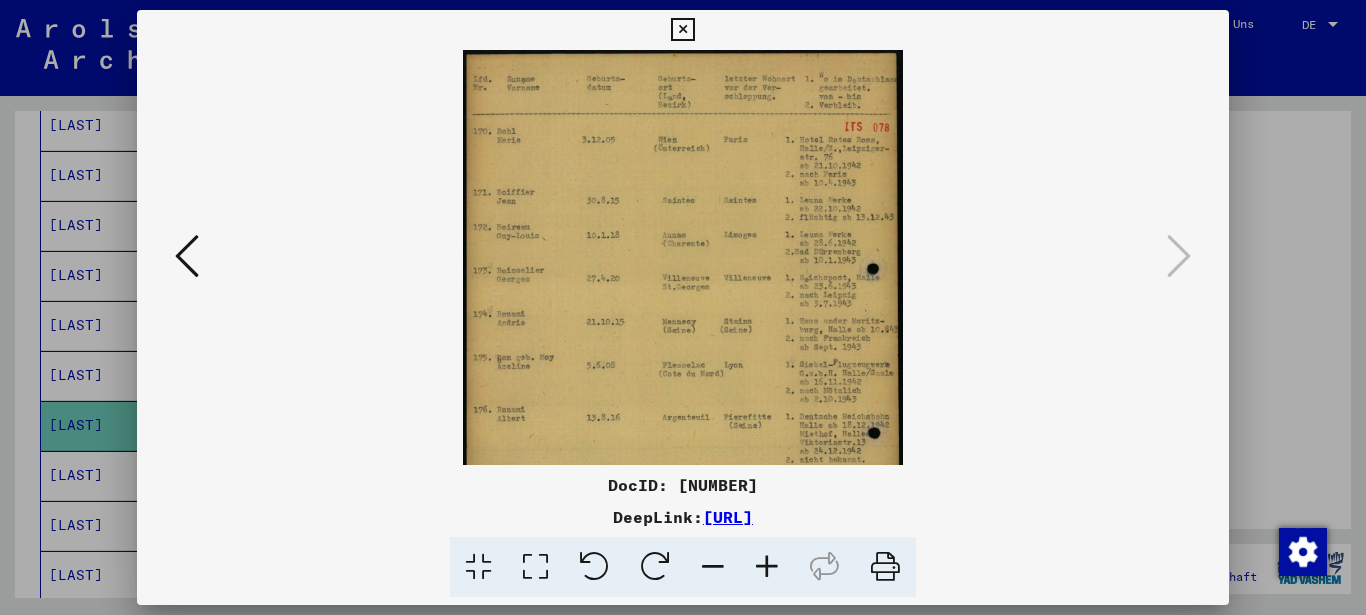 click at bounding box center (767, 567) 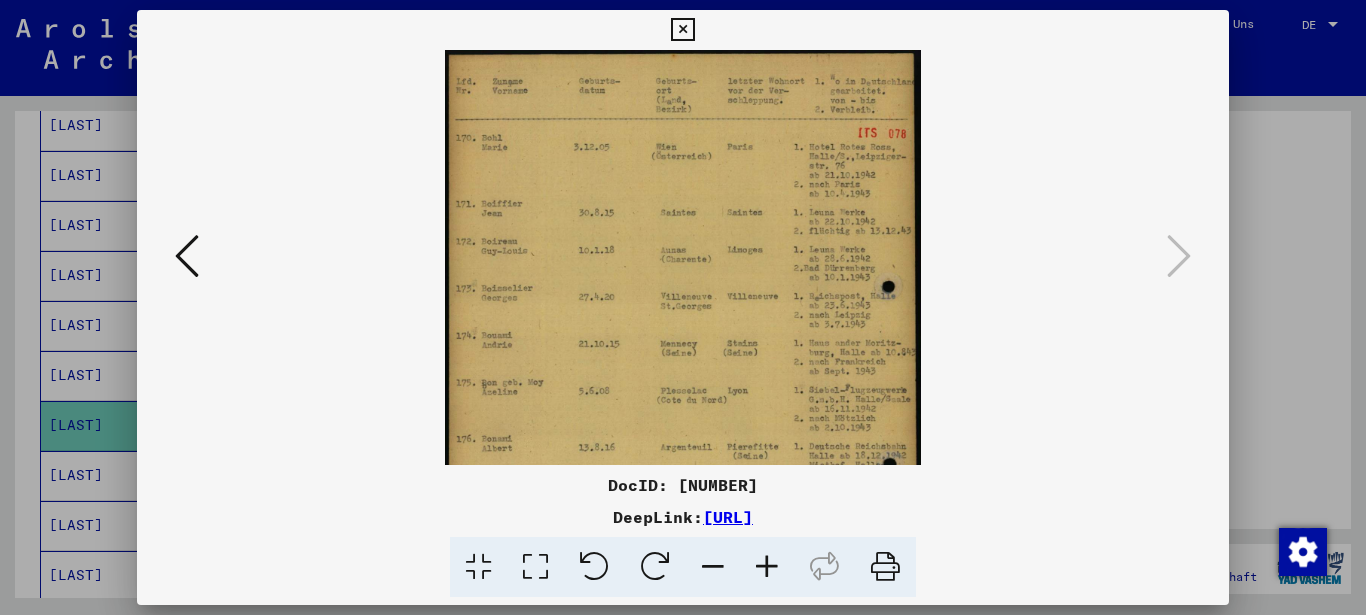 click at bounding box center [682, 30] 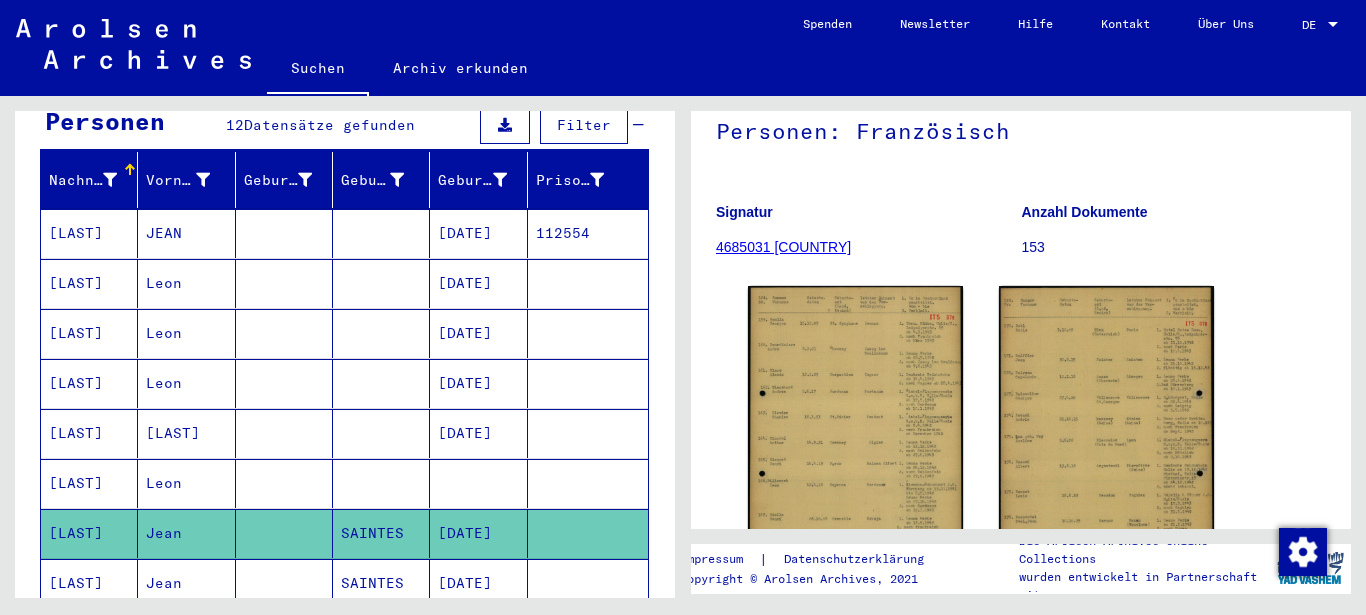 scroll, scrollTop: 0, scrollLeft: 0, axis: both 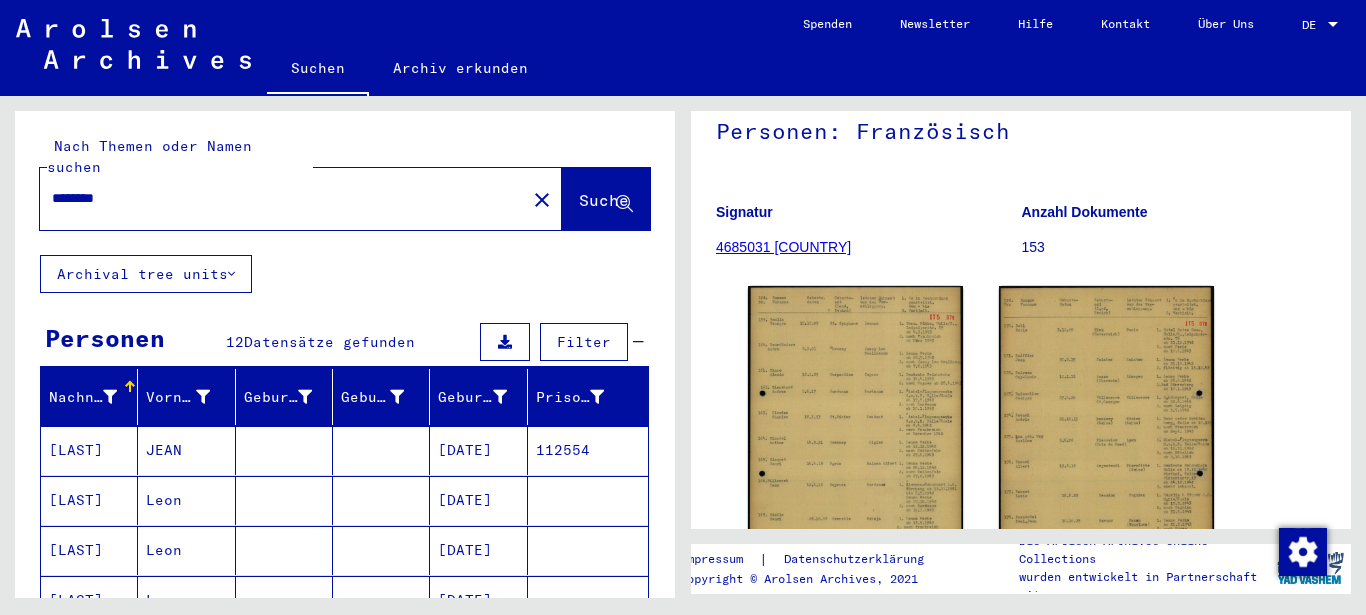 click on "********" at bounding box center (283, 198) 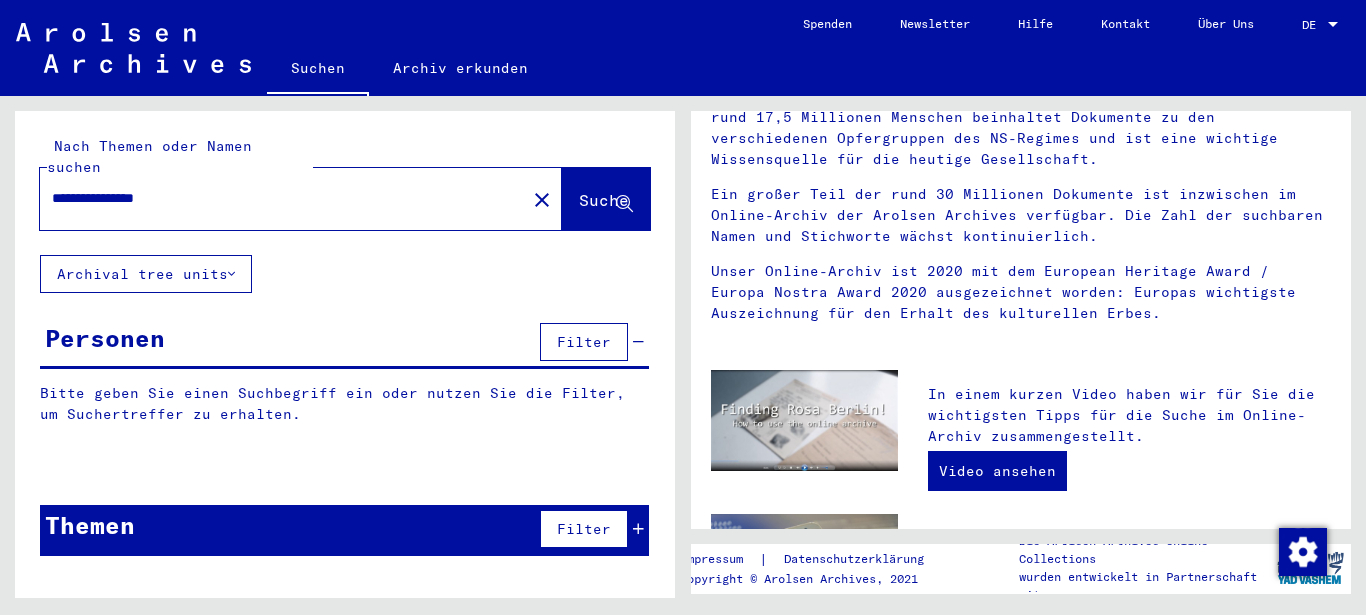 scroll, scrollTop: 0, scrollLeft: 0, axis: both 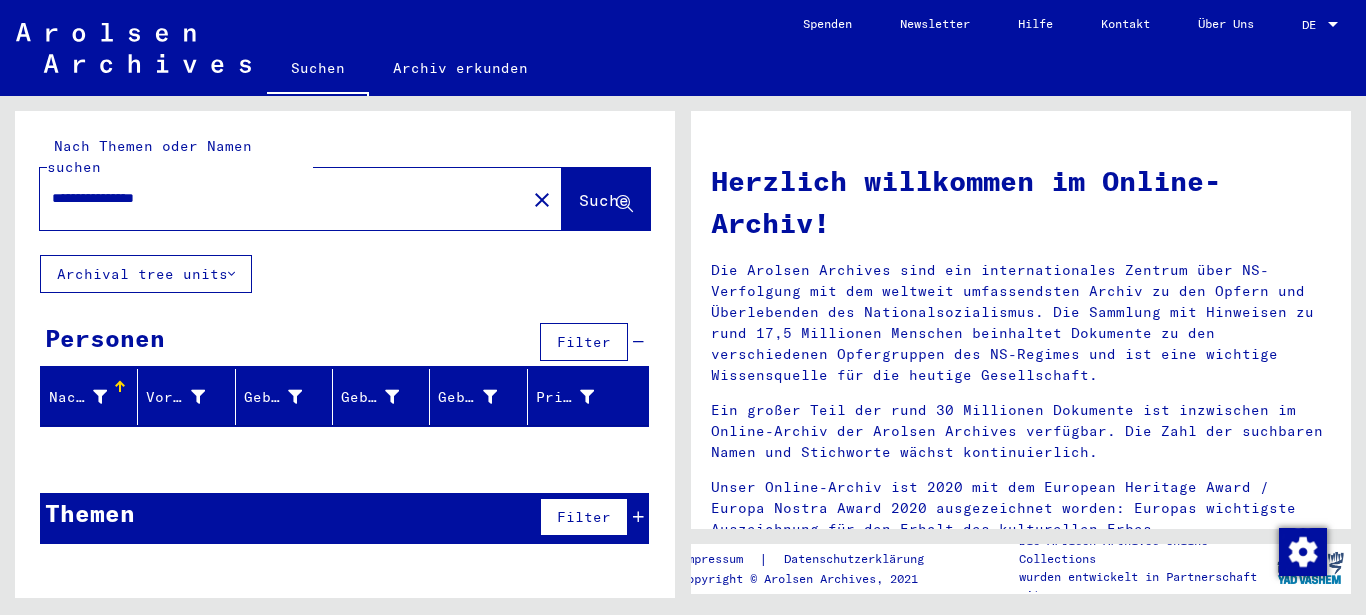 click on "**********" at bounding box center [277, 198] 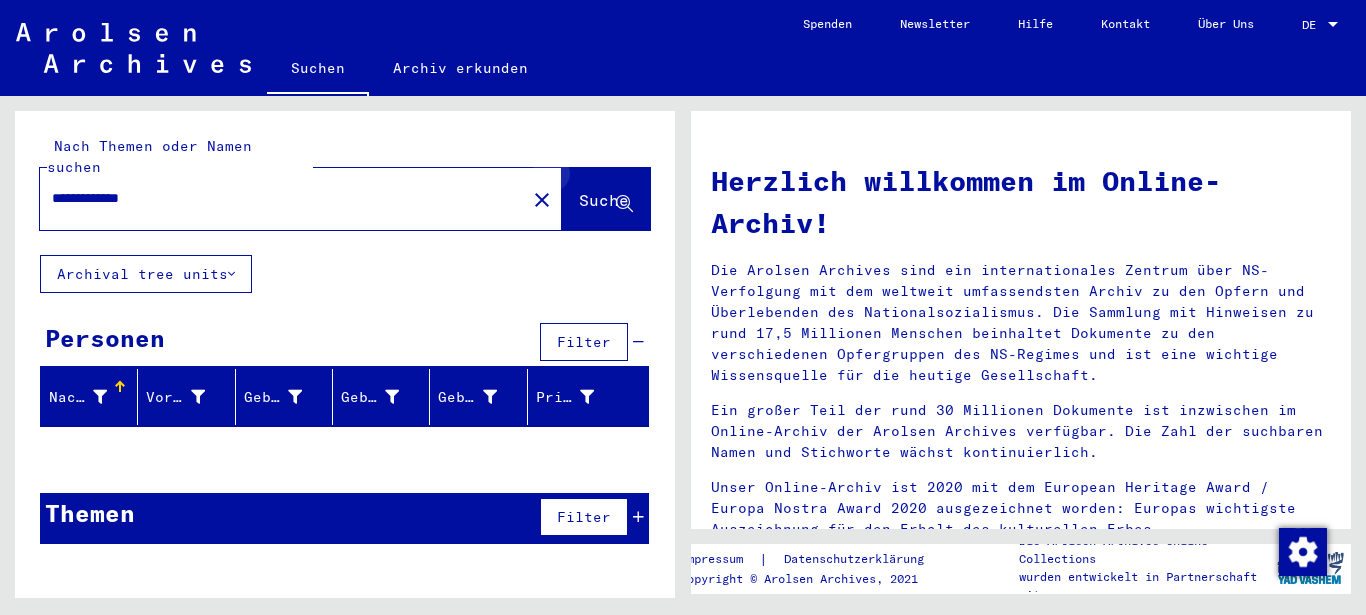 click 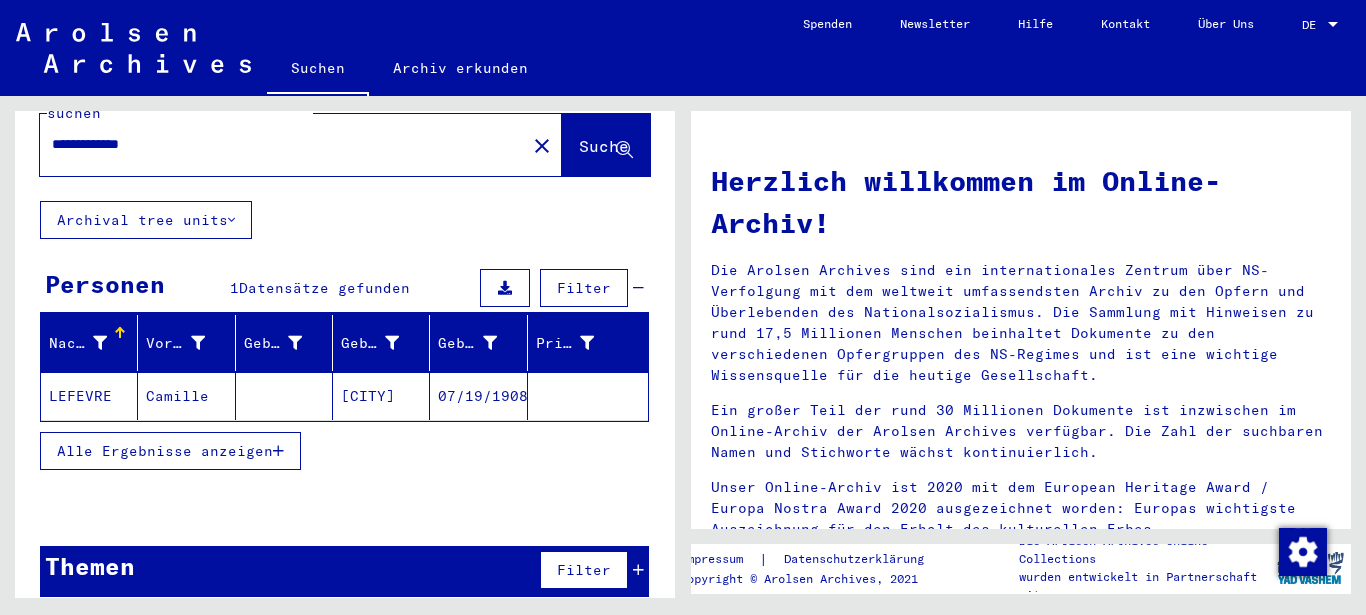 scroll, scrollTop: 0, scrollLeft: 0, axis: both 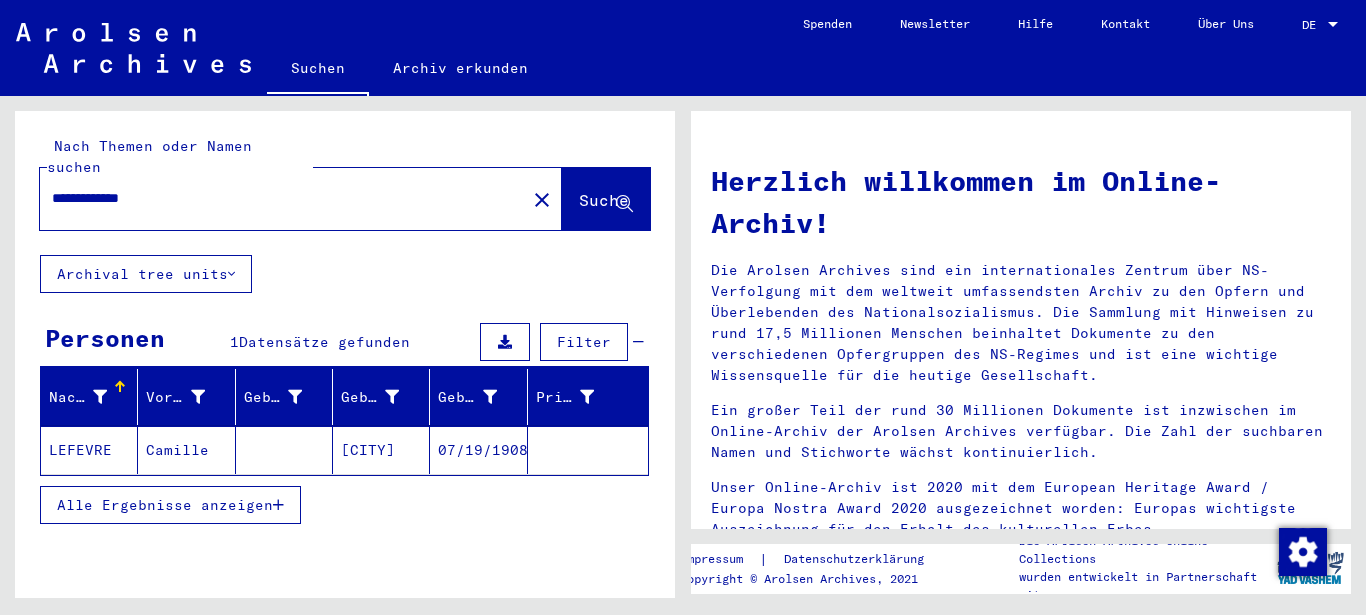 click on "**********" at bounding box center [277, 198] 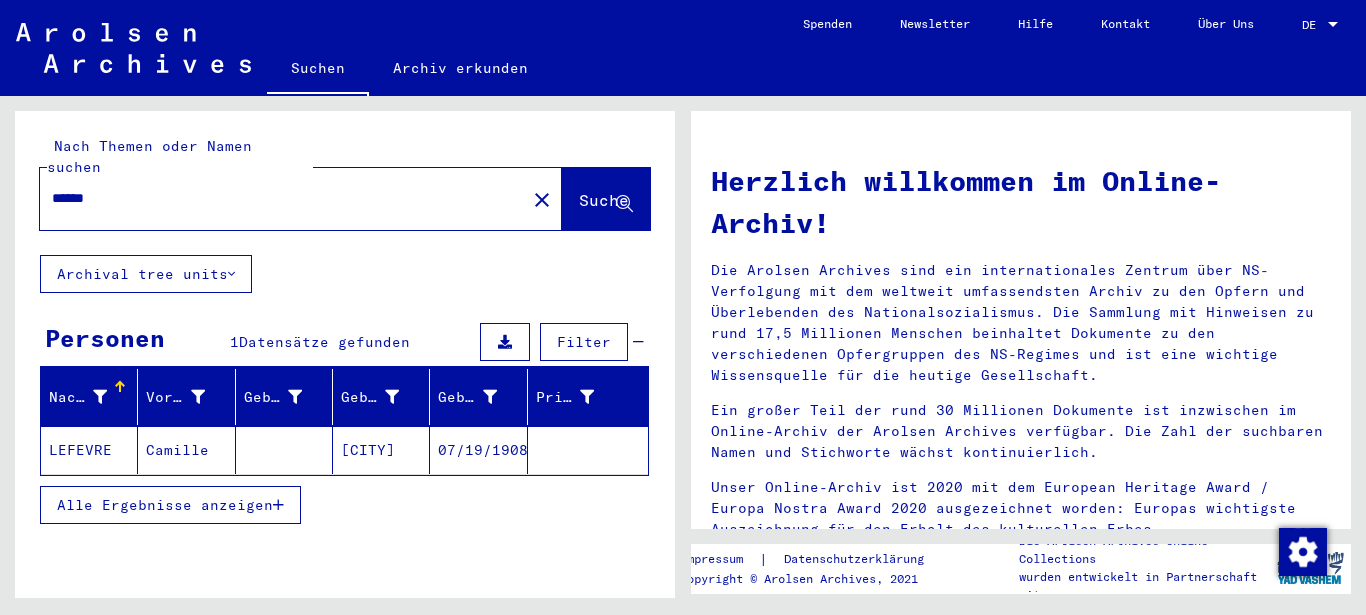 type on "*****" 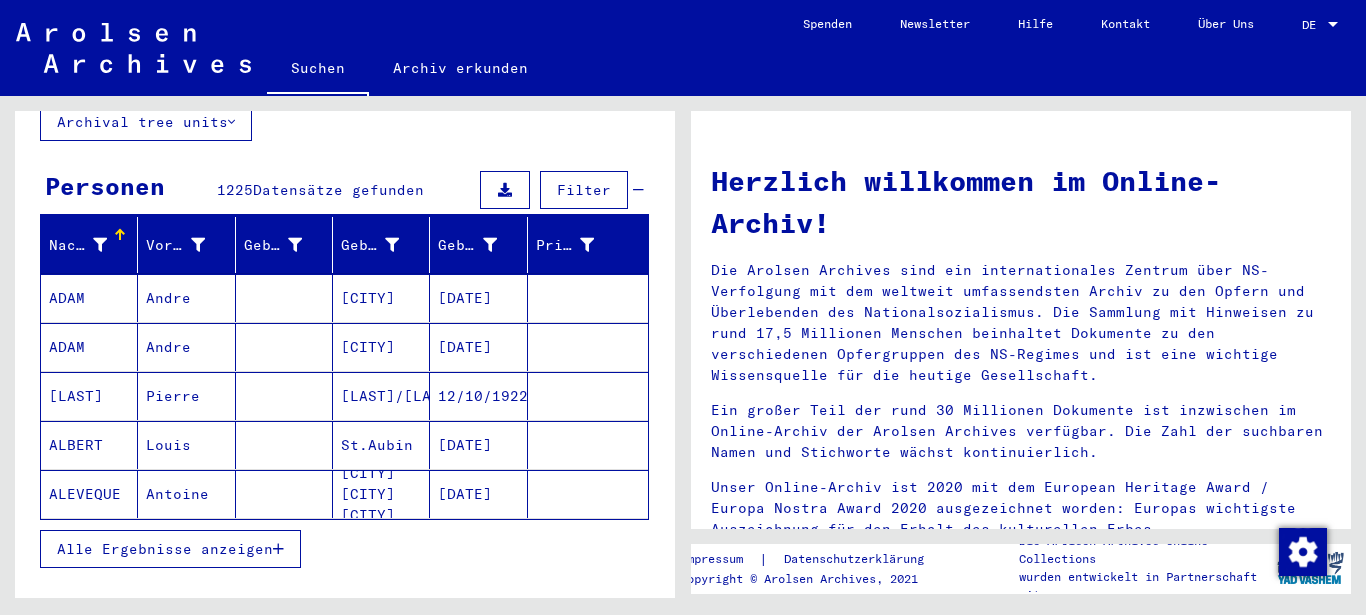 scroll, scrollTop: 216, scrollLeft: 0, axis: vertical 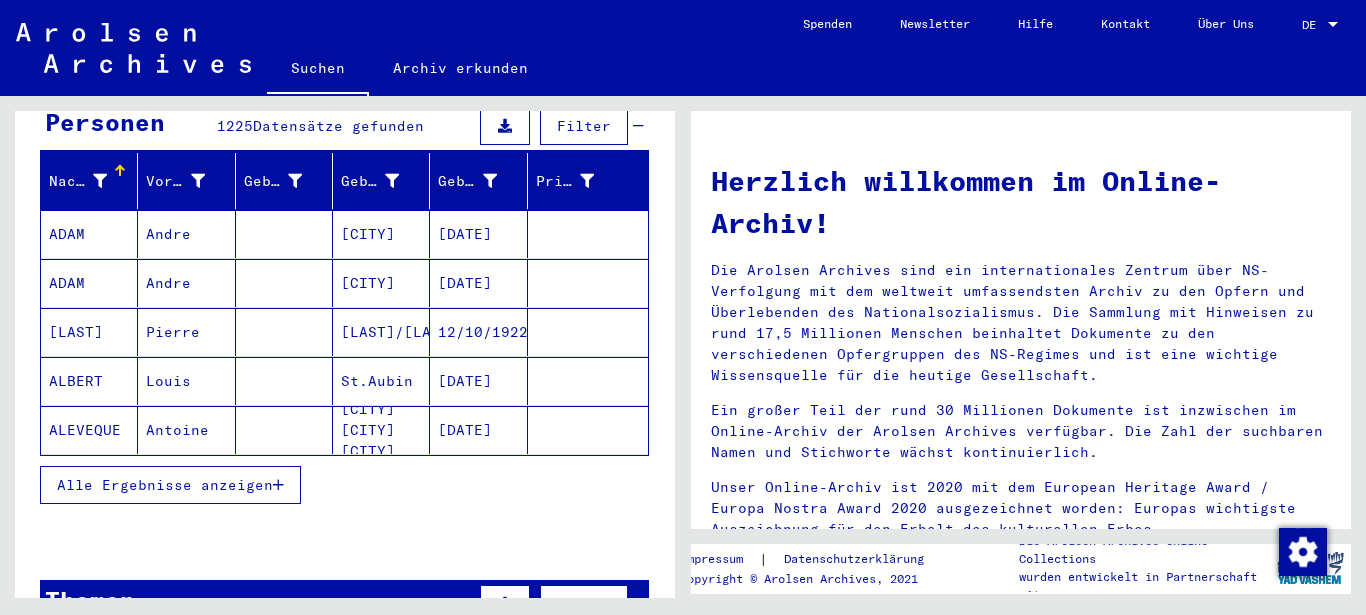 click on "Alle Ergebnisse anzeigen" at bounding box center (165, 485) 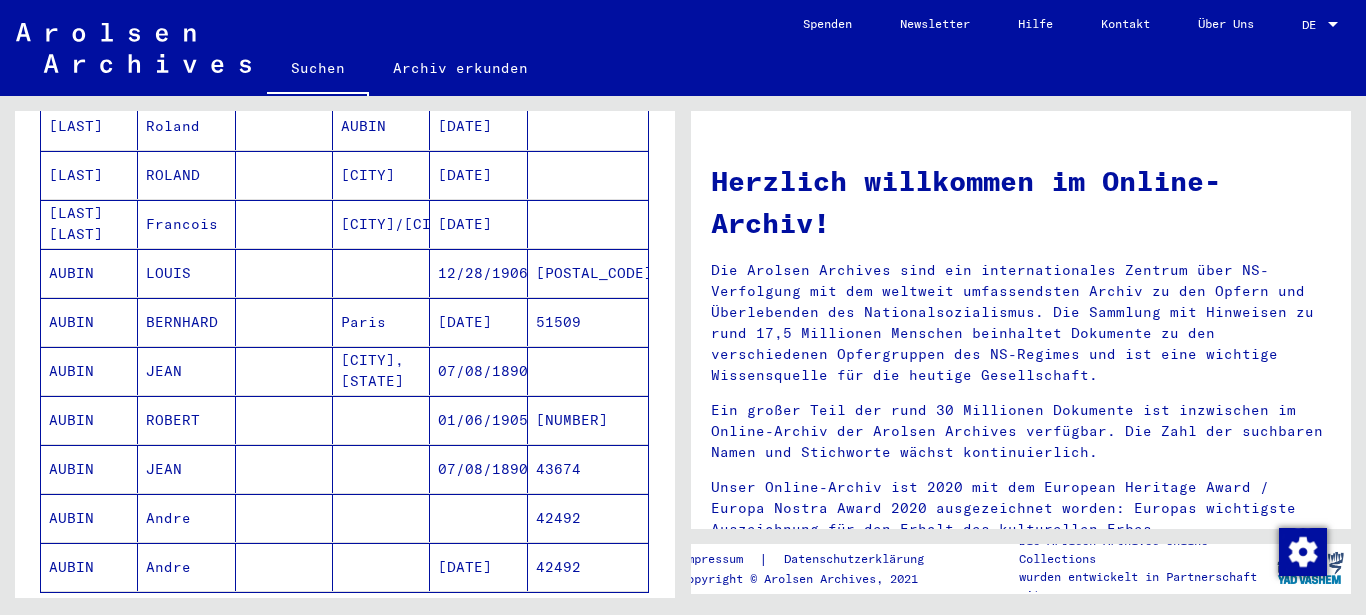 scroll, scrollTop: 1080, scrollLeft: 0, axis: vertical 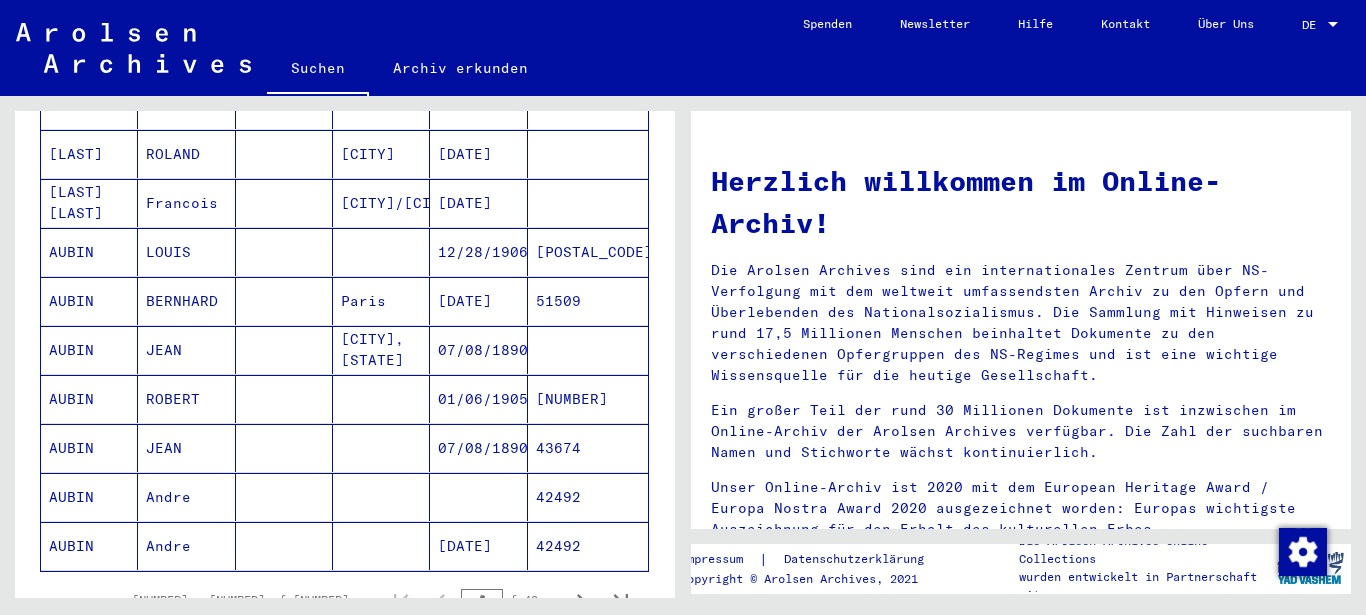 click at bounding box center (284, 546) 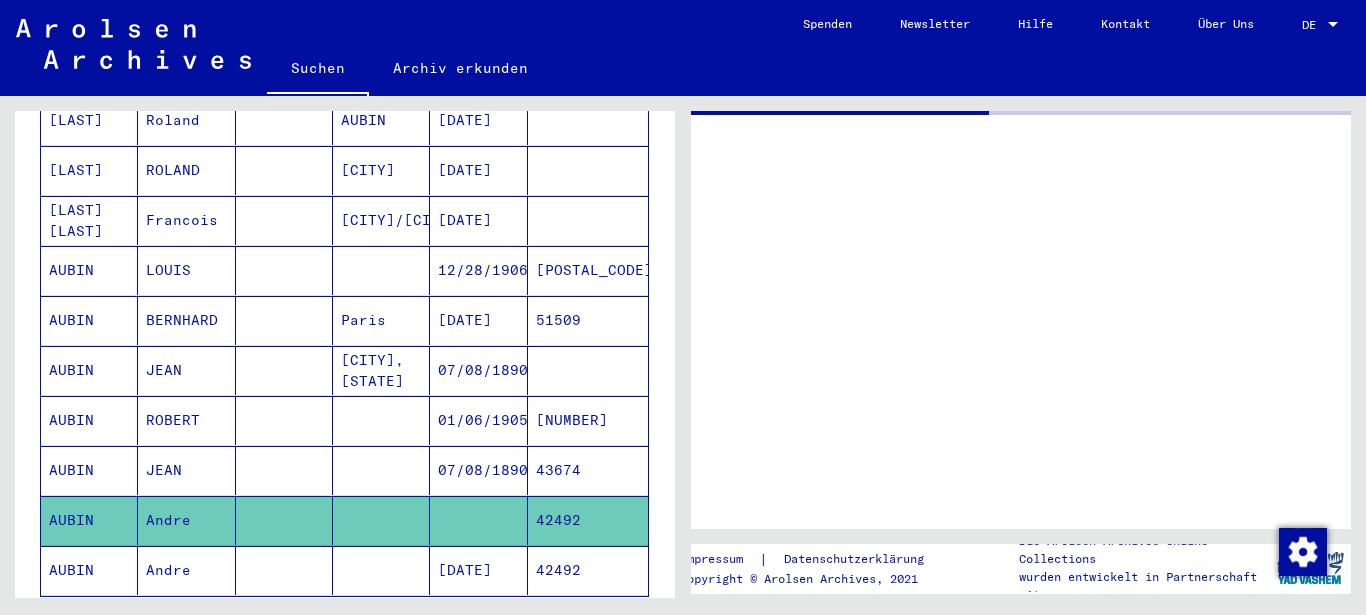 scroll, scrollTop: 1097, scrollLeft: 0, axis: vertical 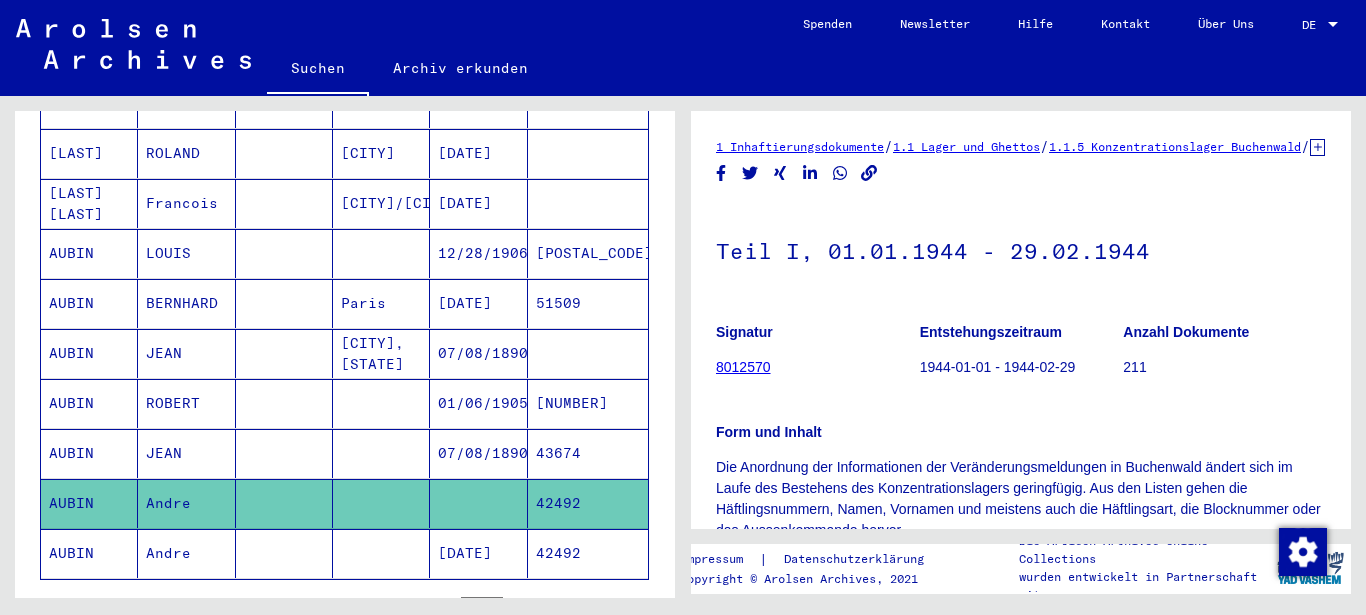 click 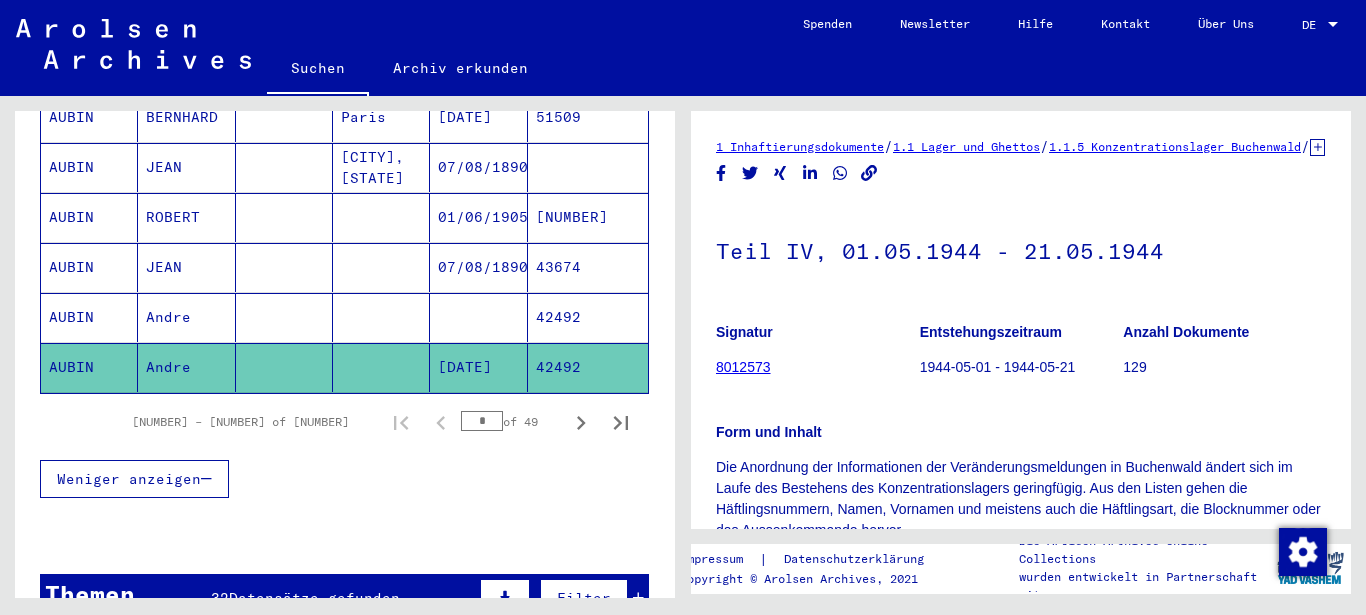 scroll, scrollTop: 1313, scrollLeft: 0, axis: vertical 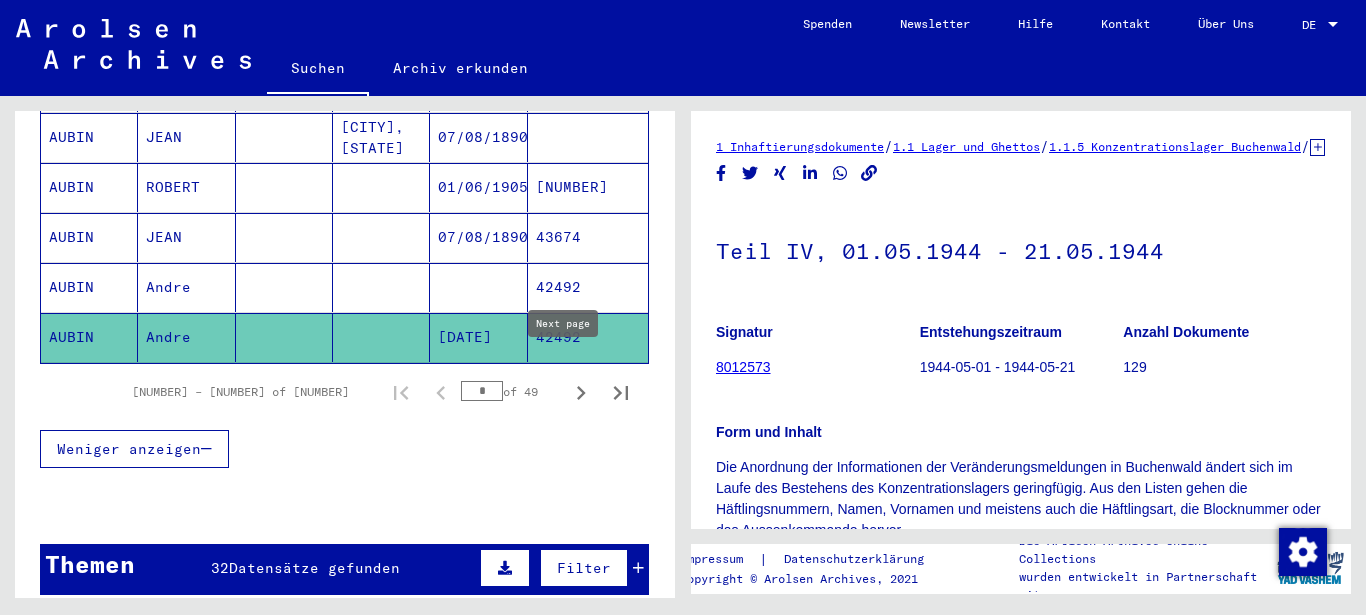 click 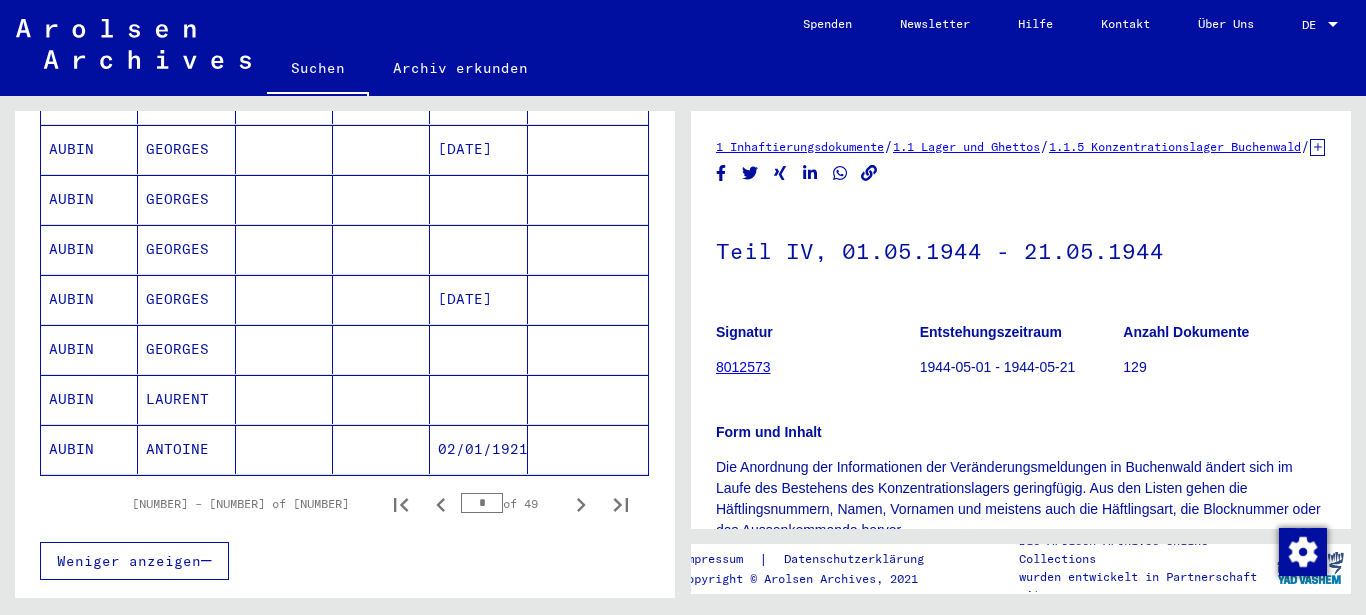 scroll, scrollTop: 1313, scrollLeft: 0, axis: vertical 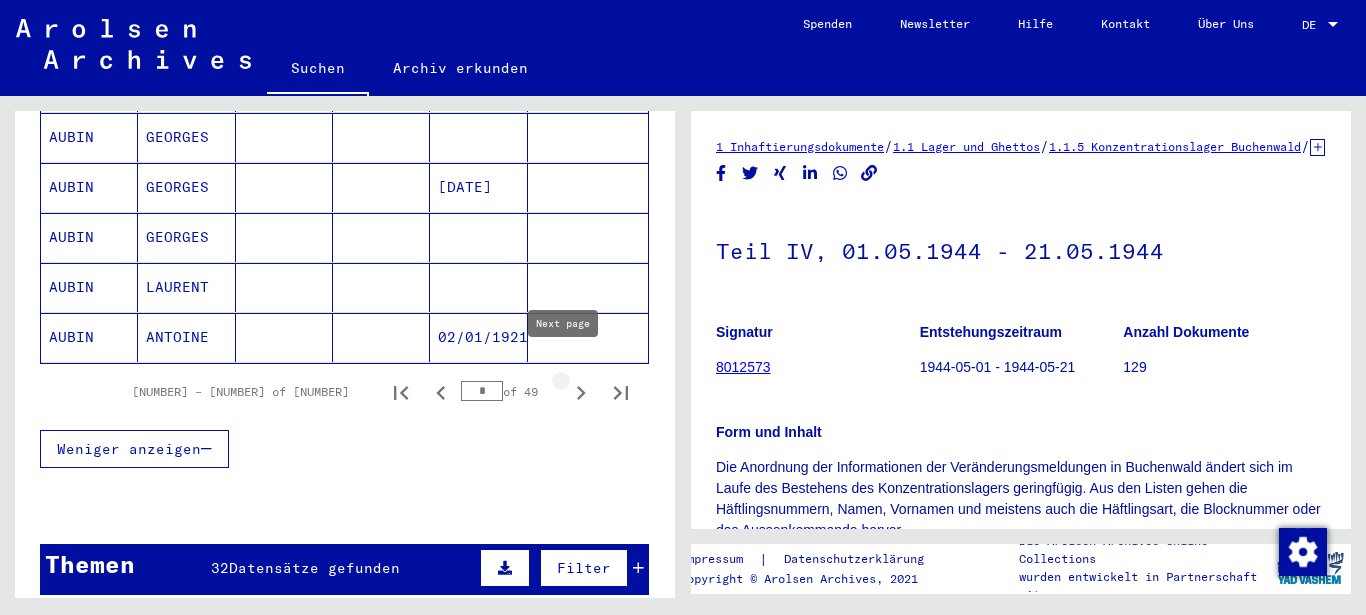 click 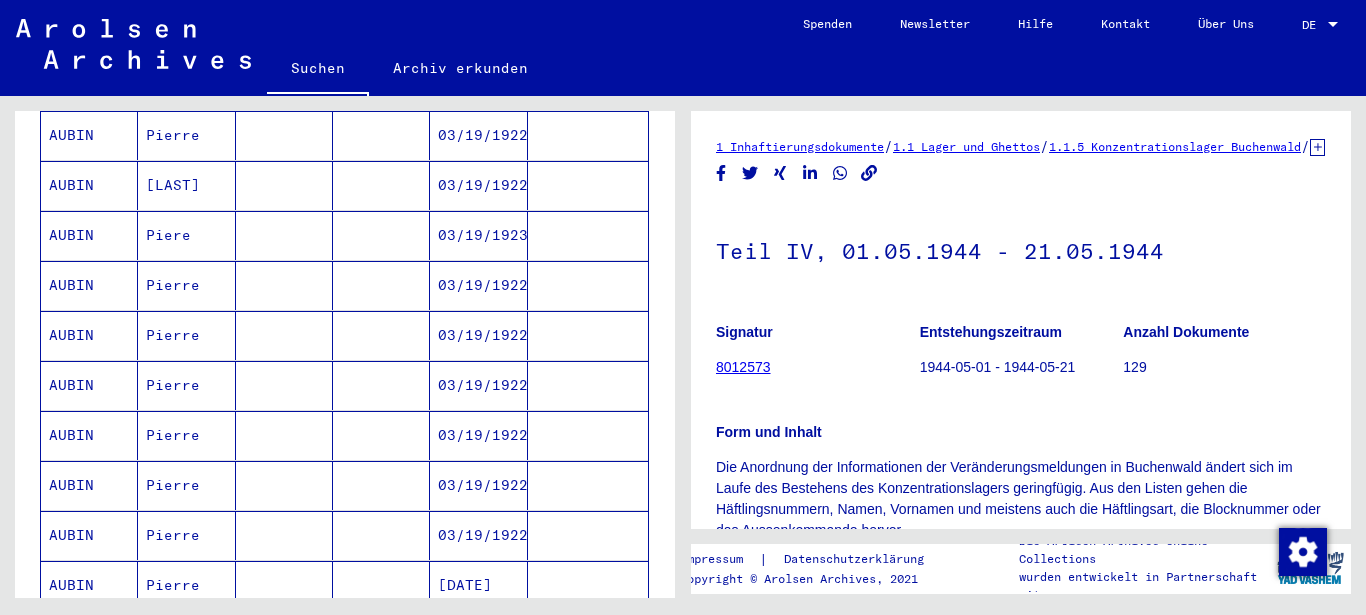 scroll, scrollTop: 1313, scrollLeft: 0, axis: vertical 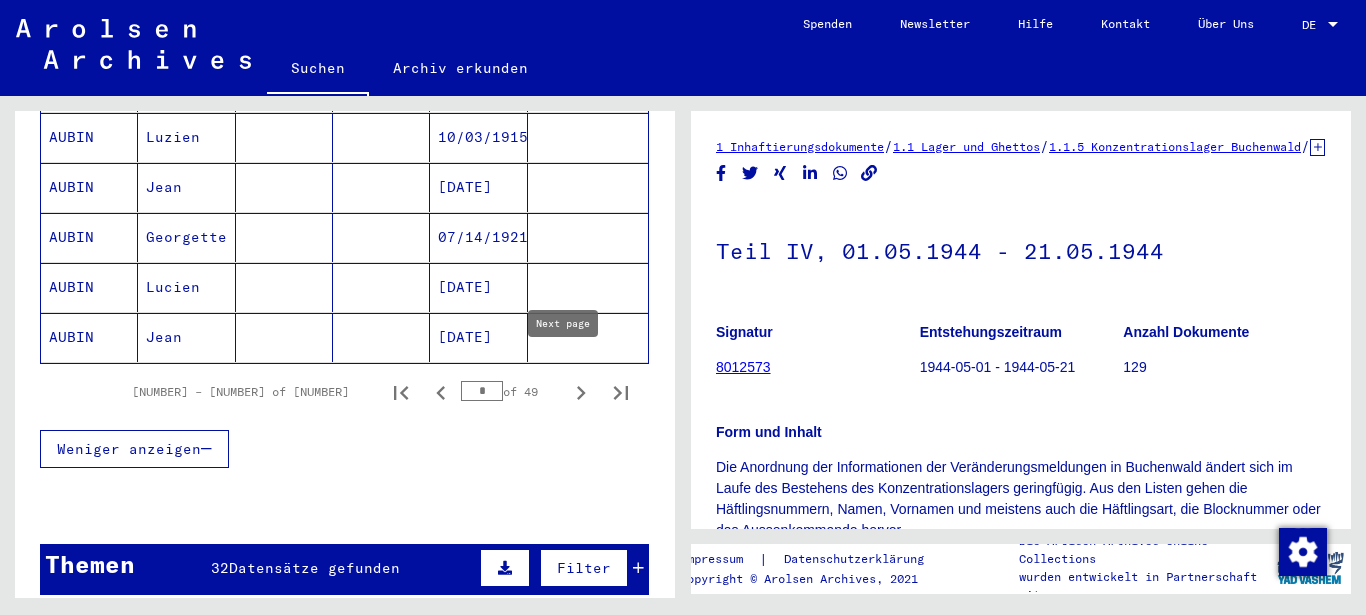 click 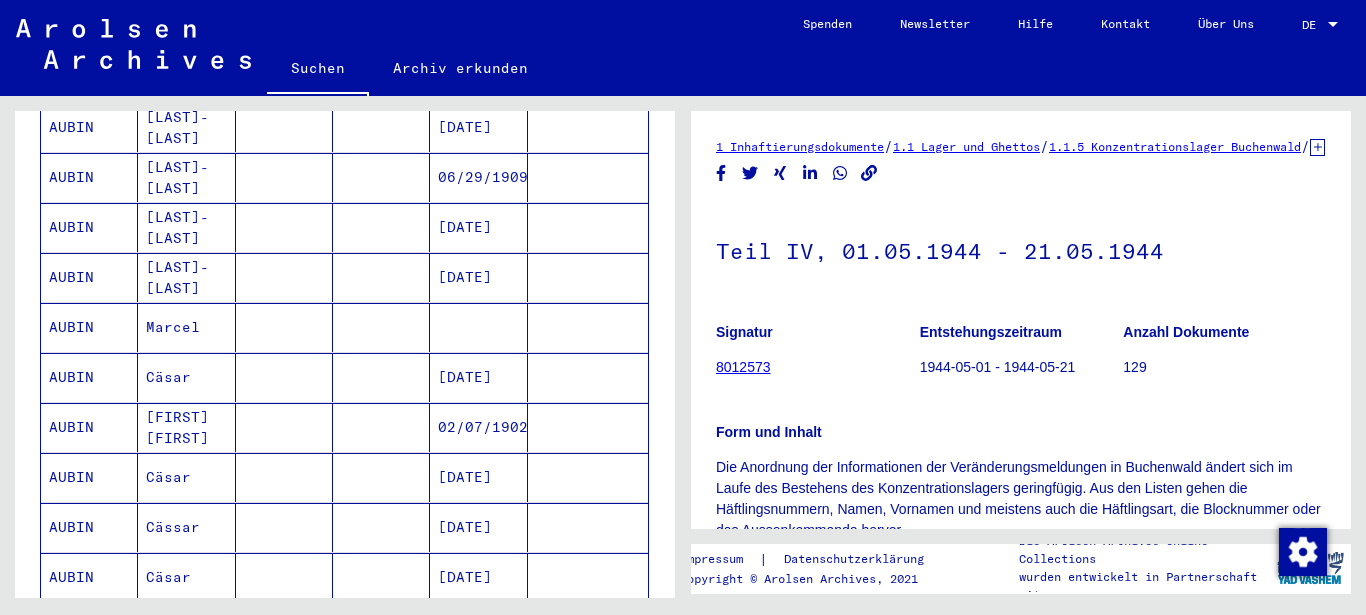 scroll, scrollTop: 1421, scrollLeft: 0, axis: vertical 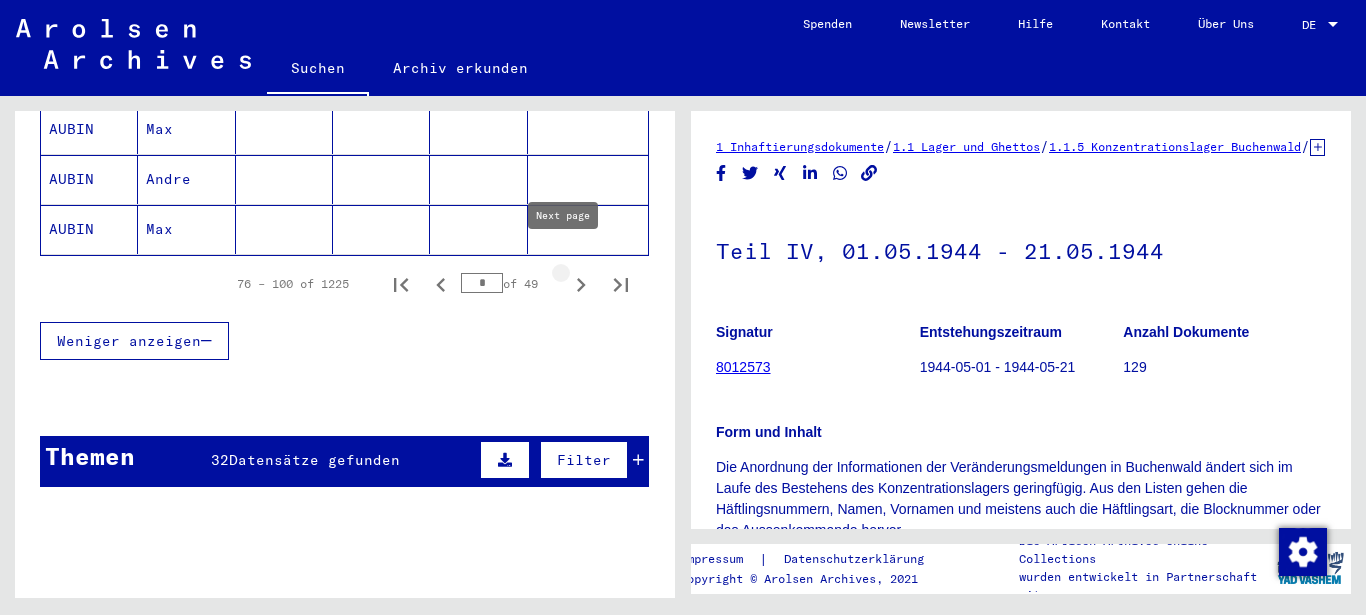 click 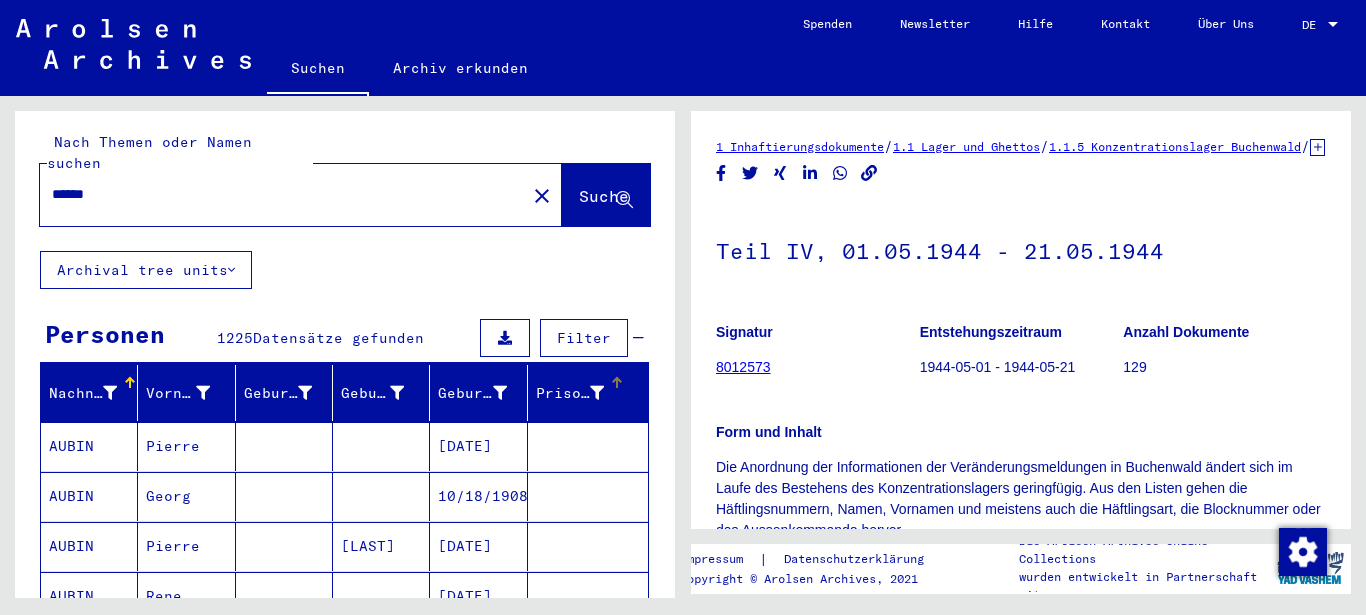 scroll, scrollTop: 0, scrollLeft: 0, axis: both 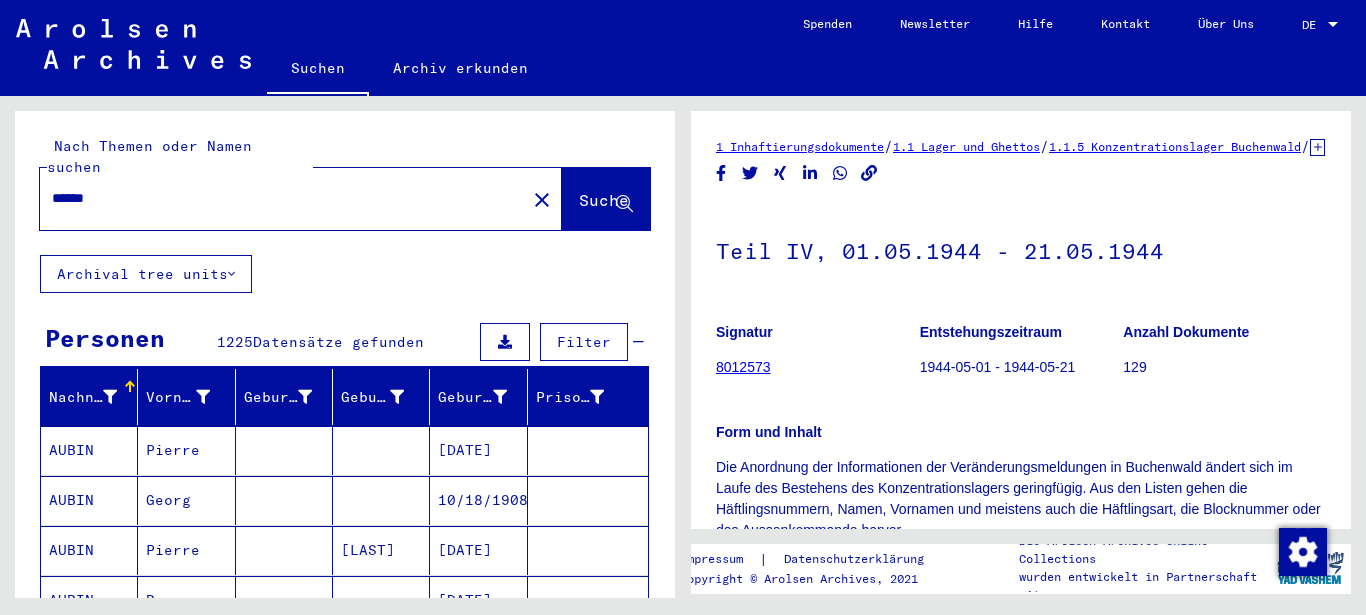 click on "*****" at bounding box center [283, 198] 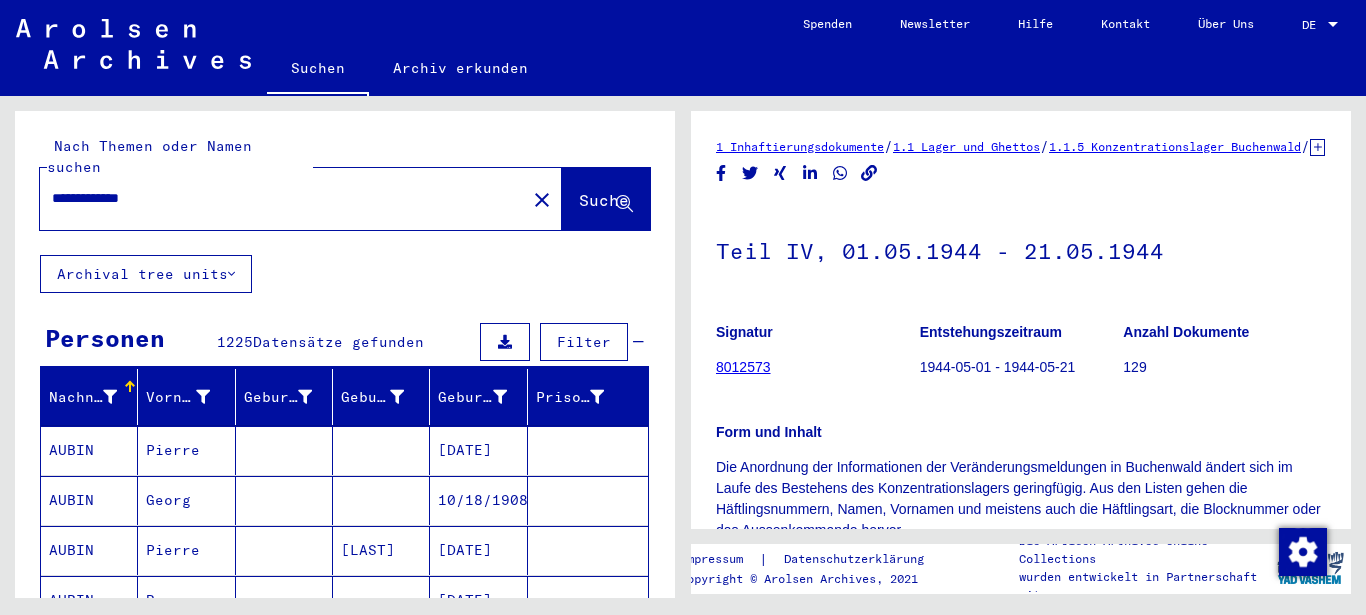 type on "**********" 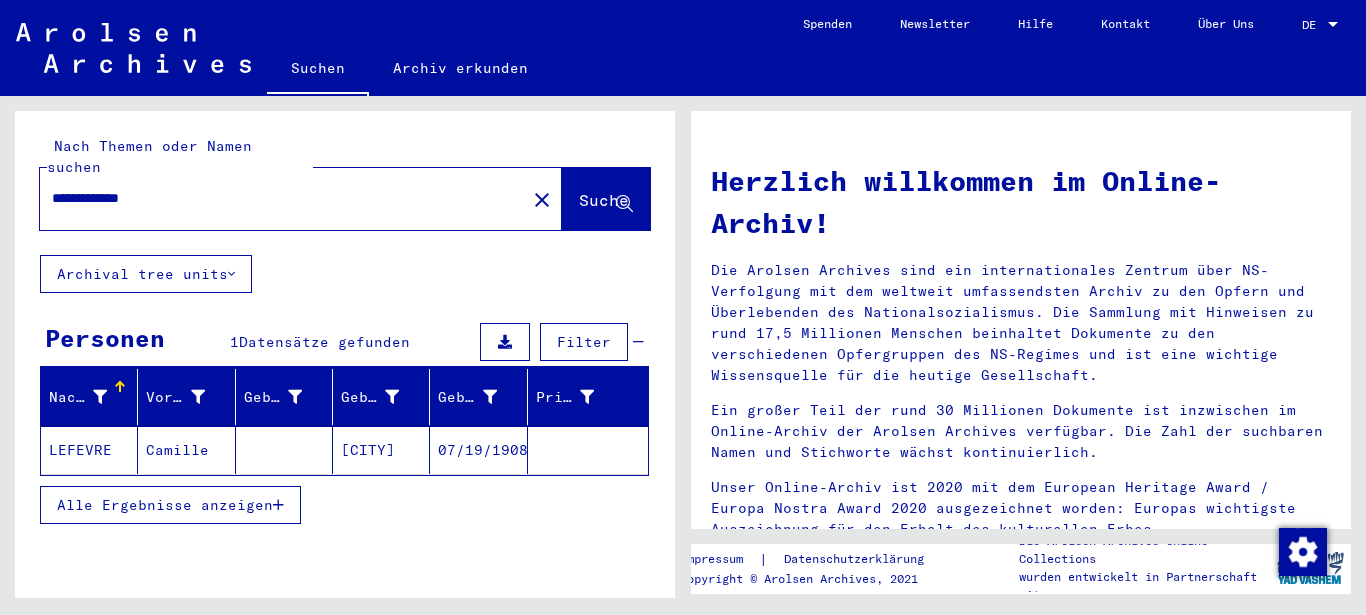 click on "Alle Ergebnisse anzeigen" at bounding box center [165, 505] 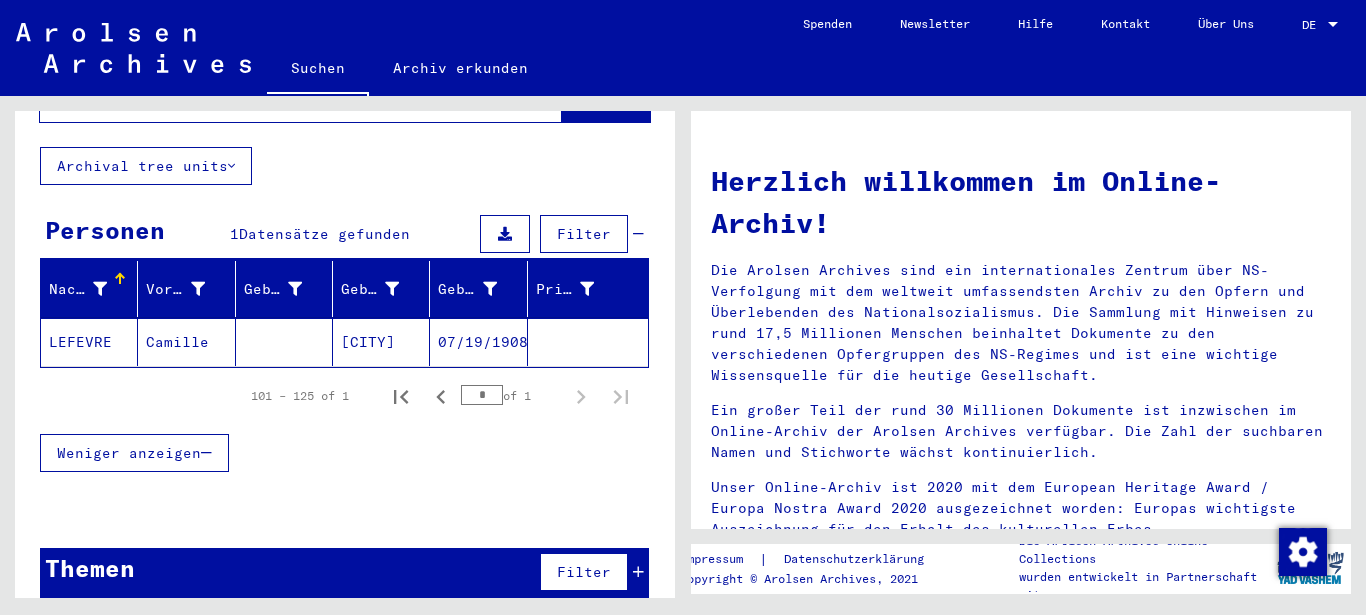 scroll, scrollTop: 0, scrollLeft: 0, axis: both 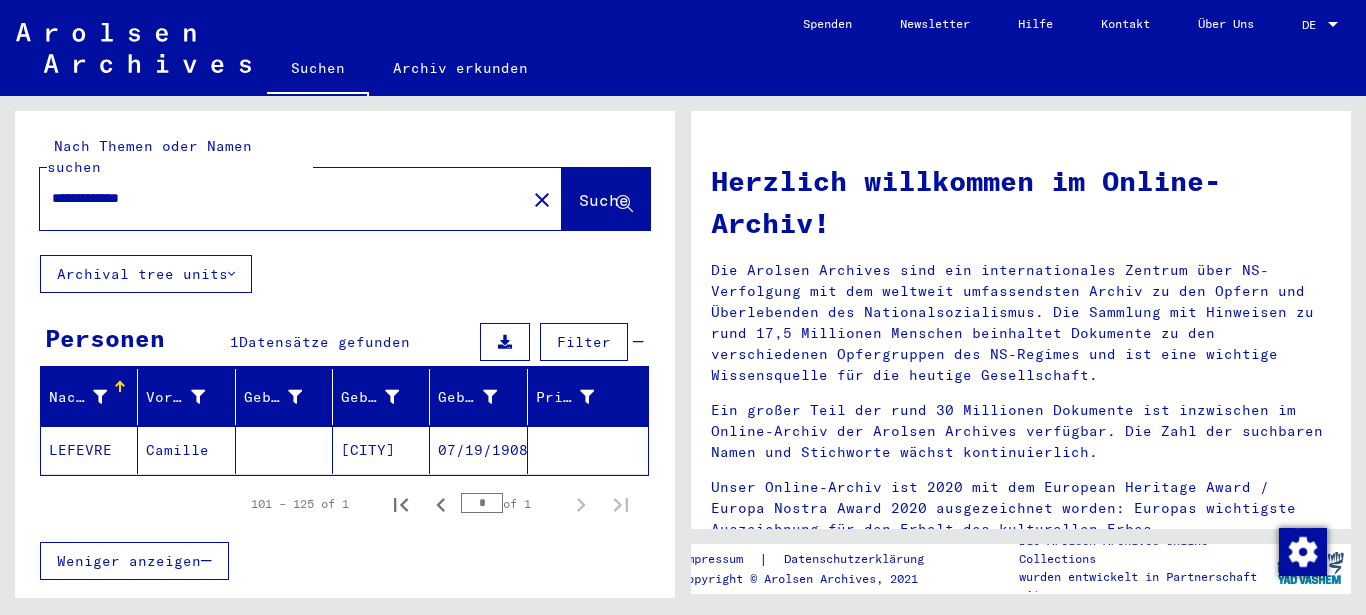 click on "Filter" at bounding box center (584, 342) 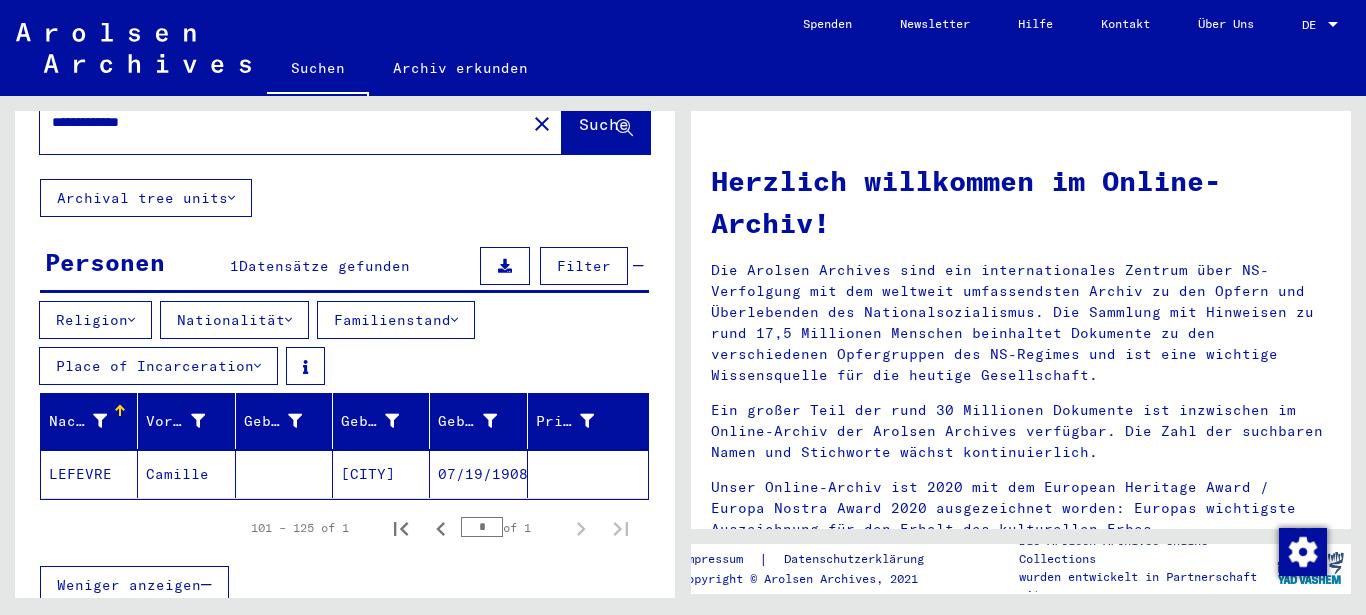 scroll, scrollTop: 108, scrollLeft: 0, axis: vertical 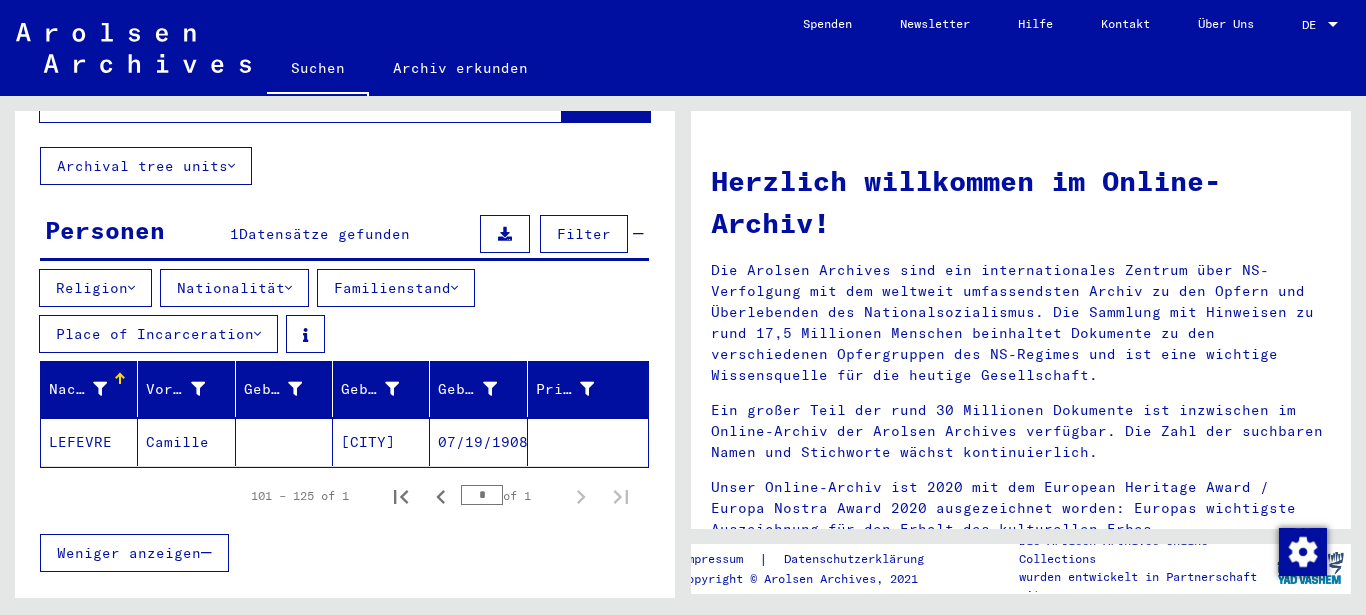 click on "Place of Incarceration" at bounding box center (158, 334) 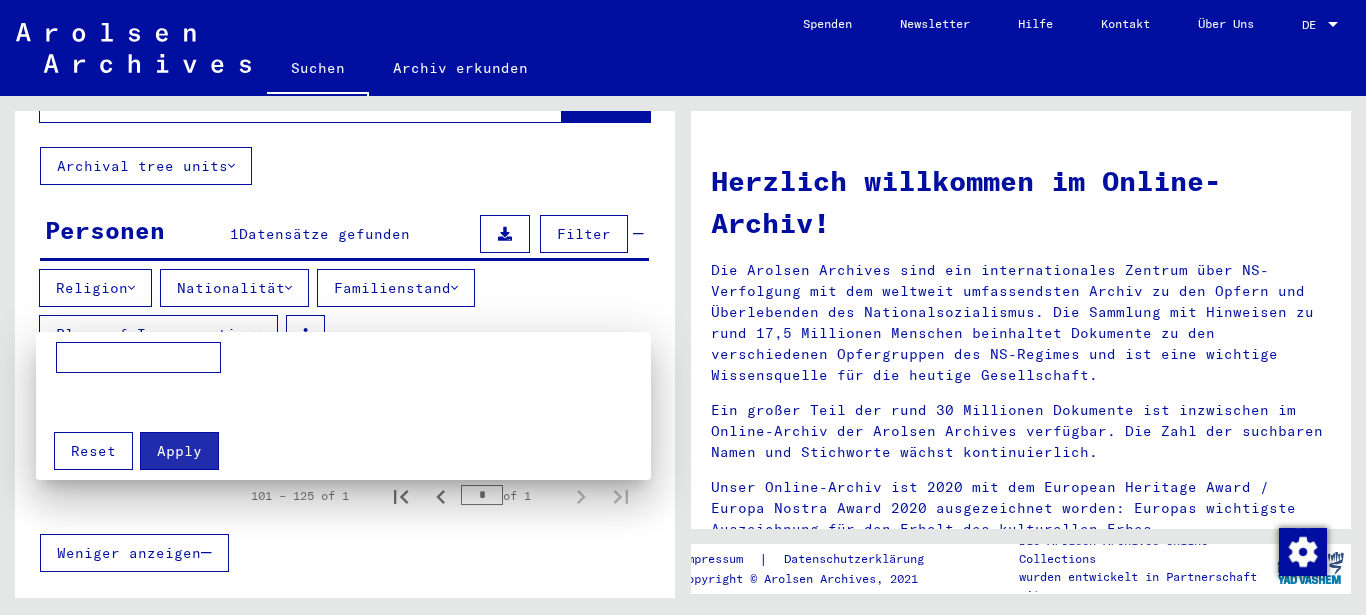 click at bounding box center (138, 358) 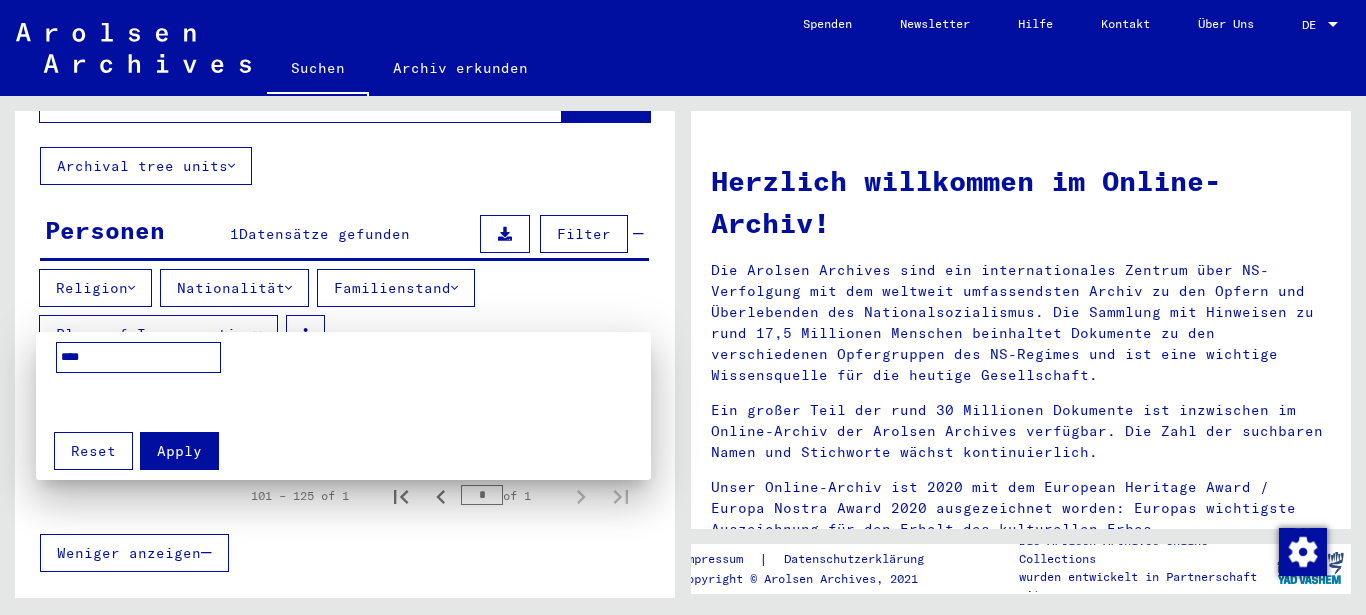 type on "****" 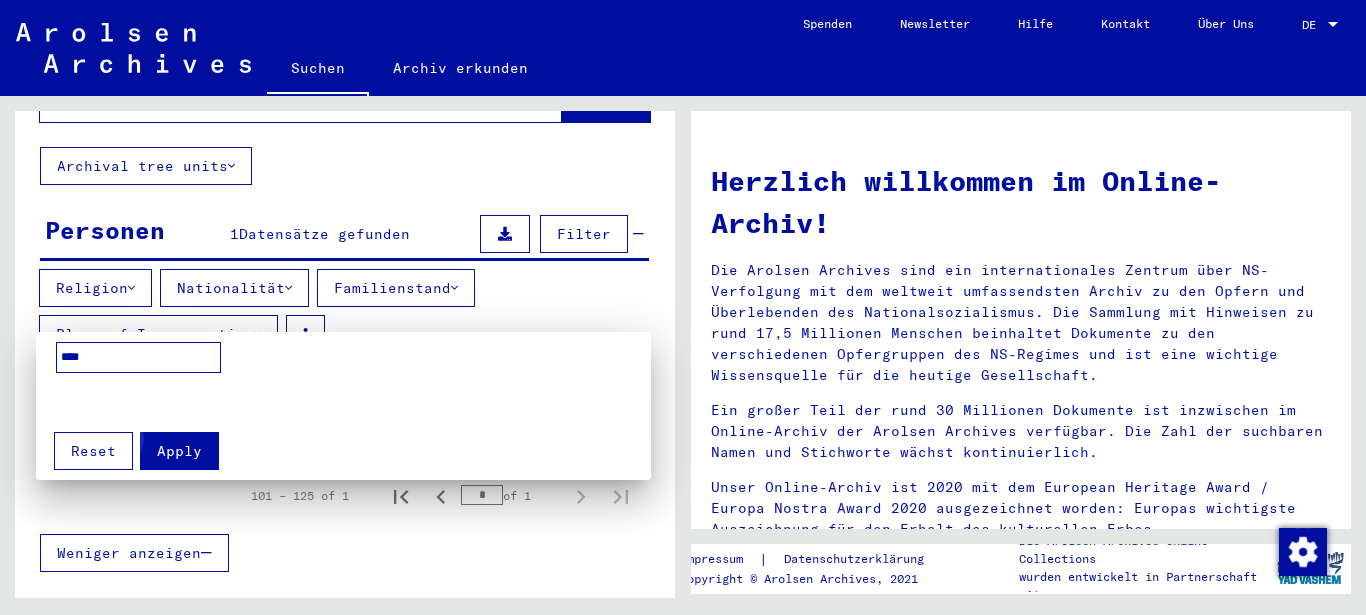 click on "Apply" at bounding box center [179, 451] 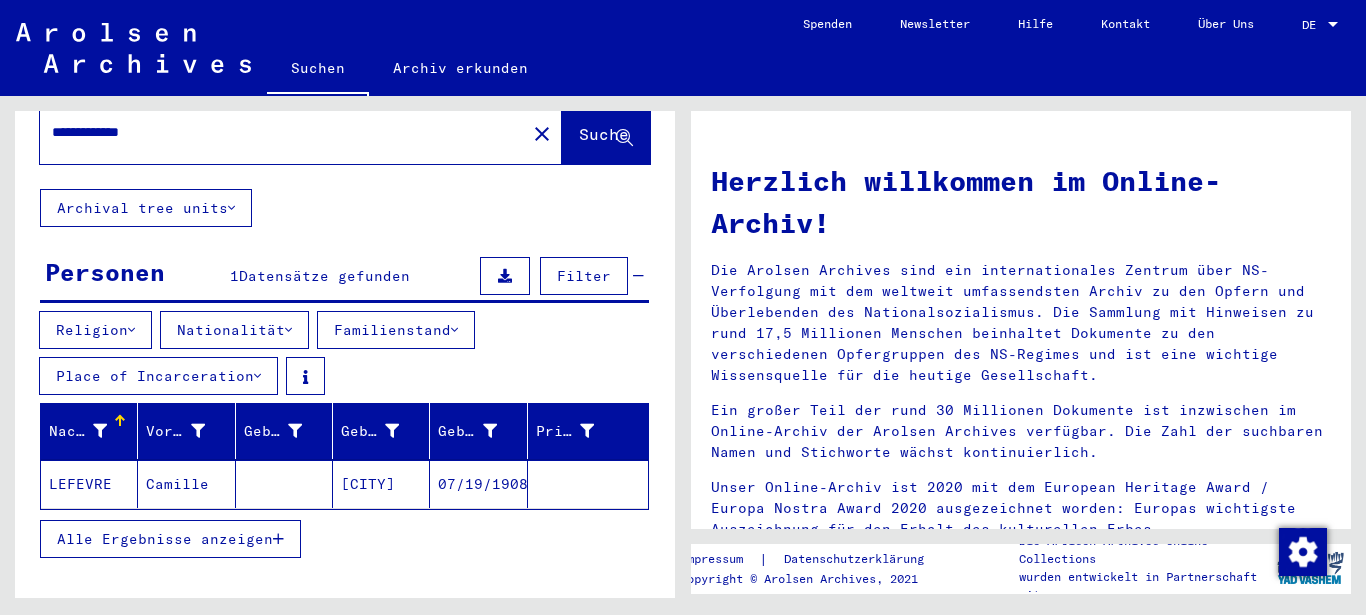 scroll, scrollTop: 0, scrollLeft: 0, axis: both 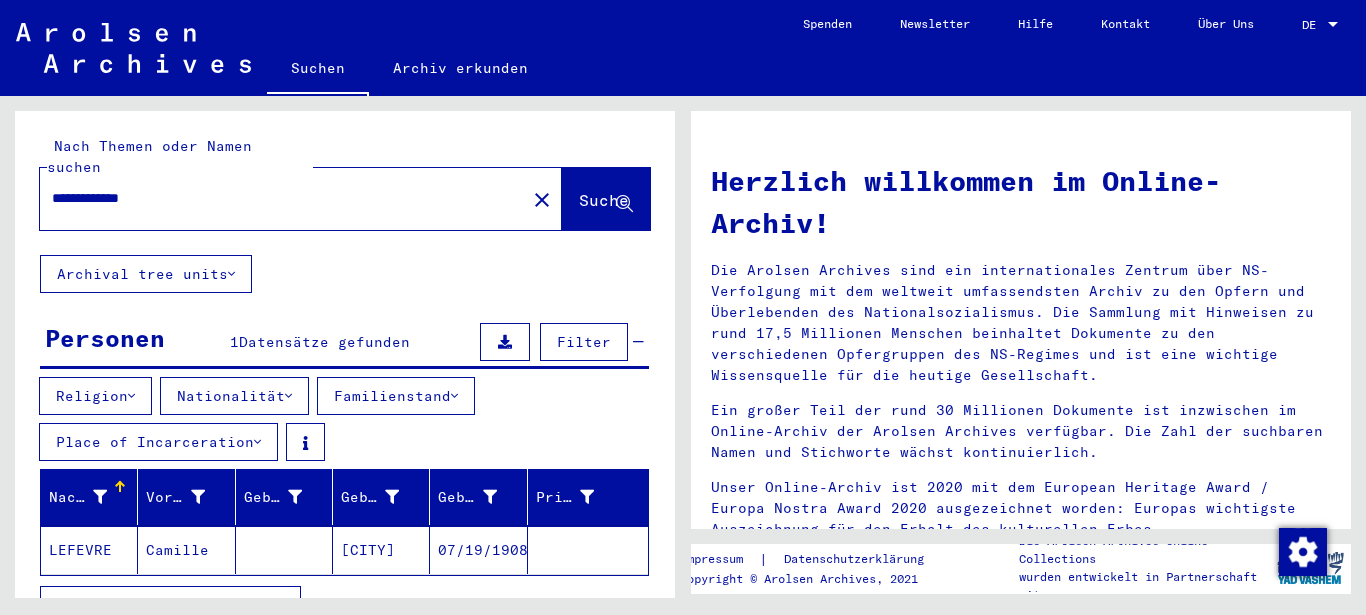 click on "**********" at bounding box center (277, 198) 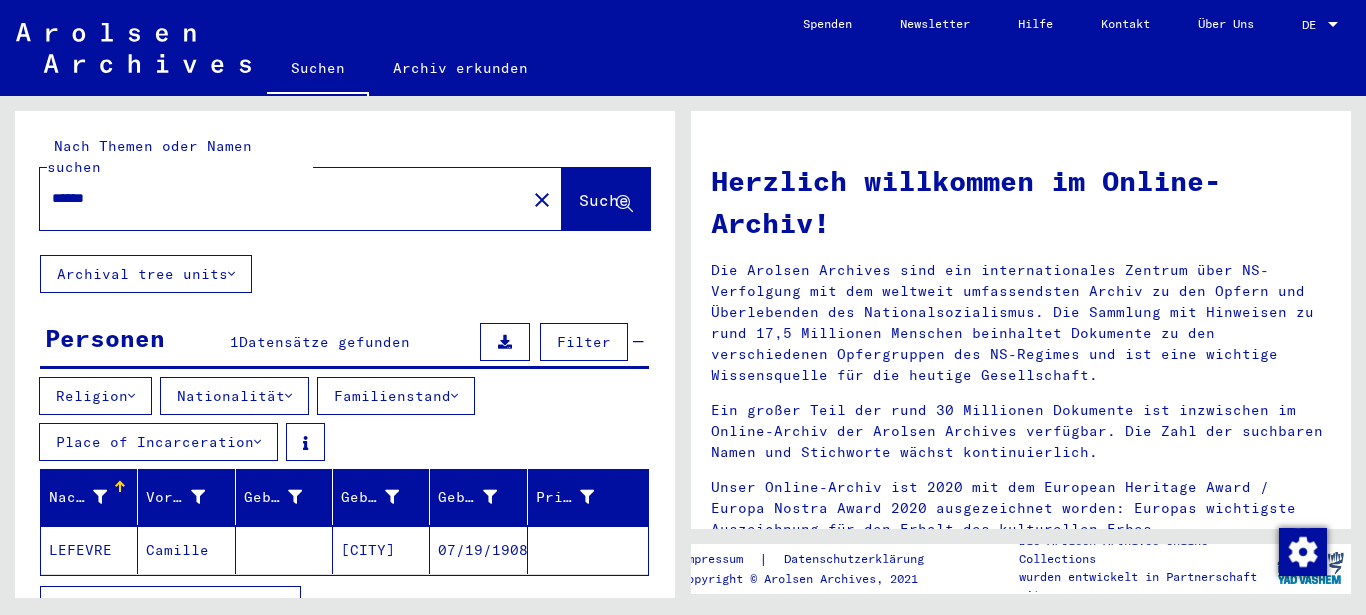 type on "*****" 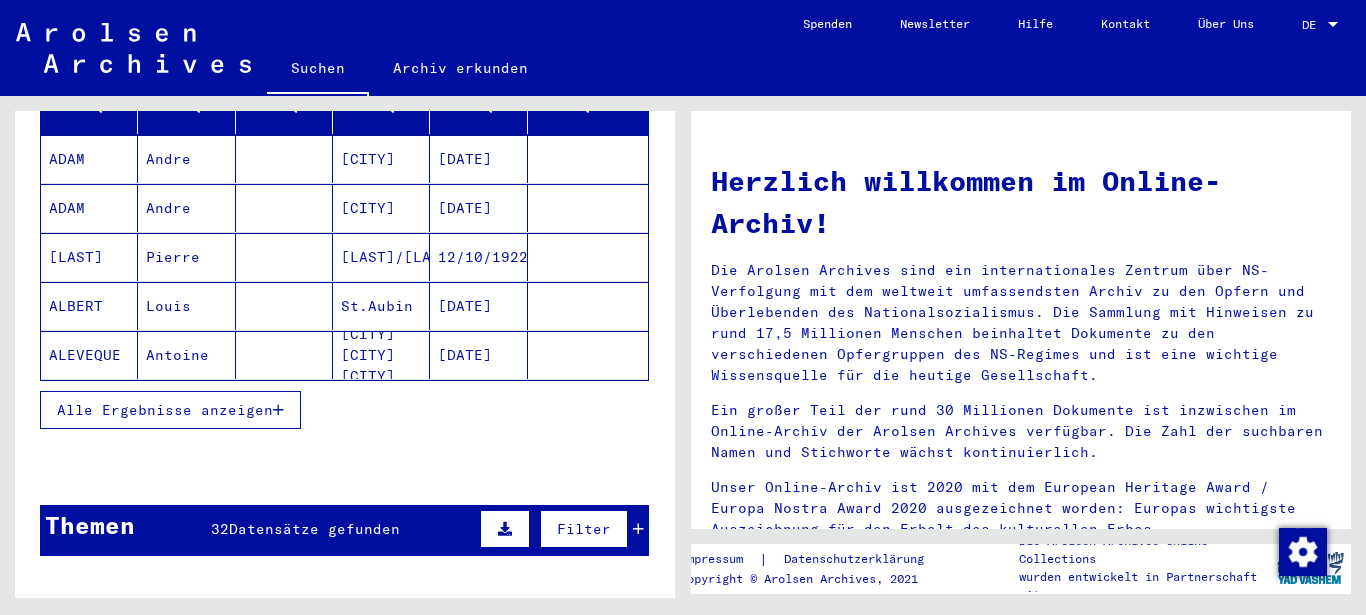 scroll, scrollTop: 540, scrollLeft: 0, axis: vertical 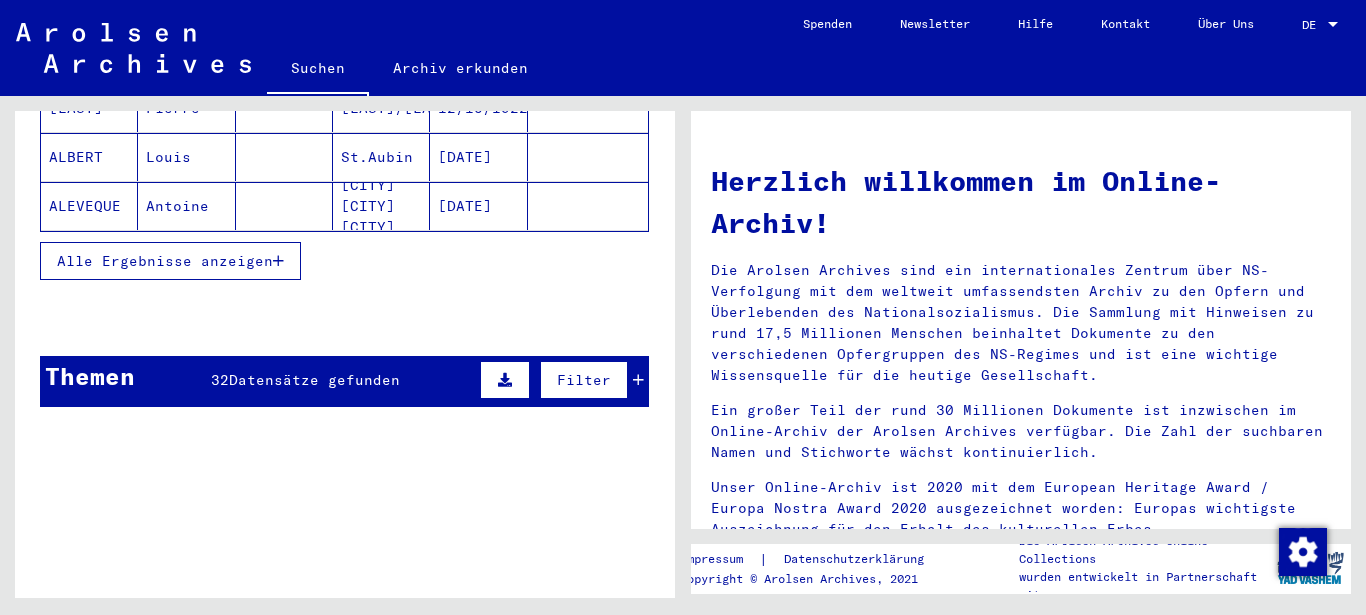 click on "Alle Ergebnisse anzeigen" at bounding box center (165, 261) 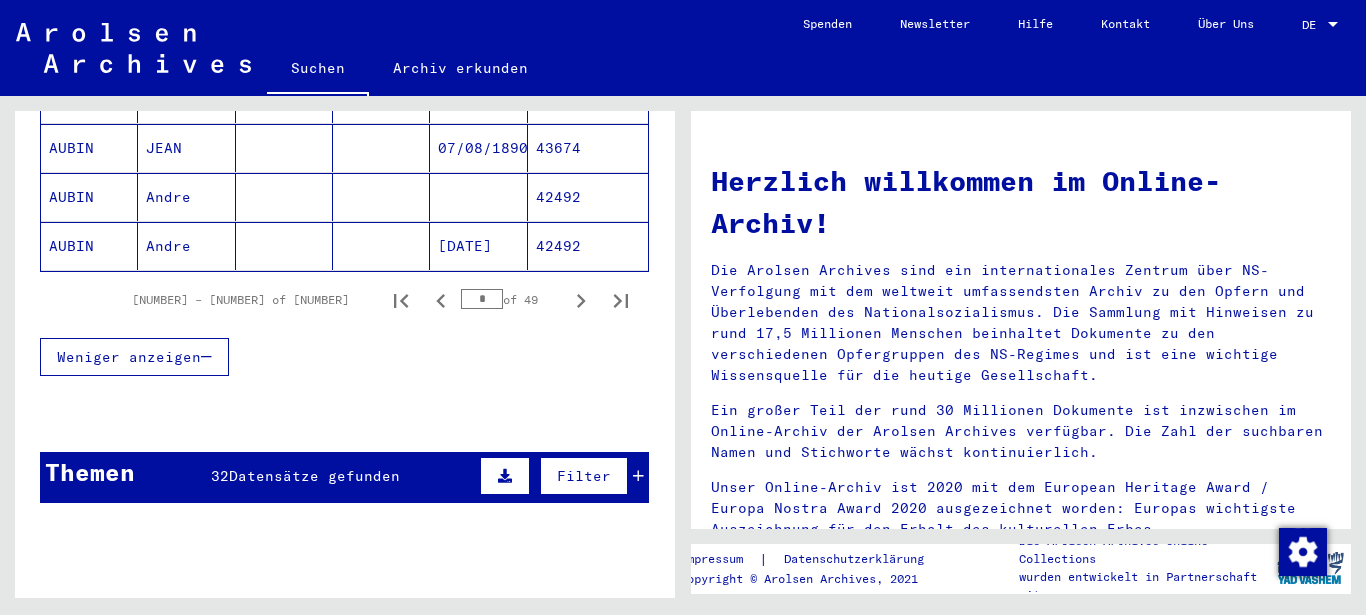scroll, scrollTop: 1296, scrollLeft: 0, axis: vertical 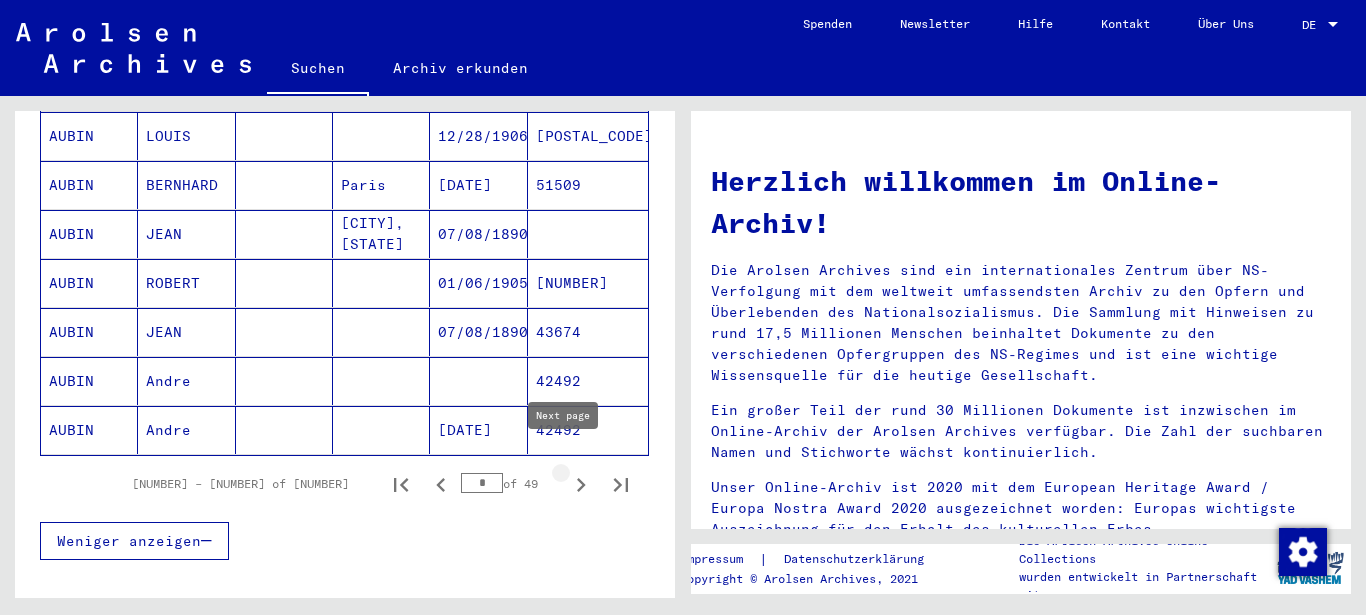 click 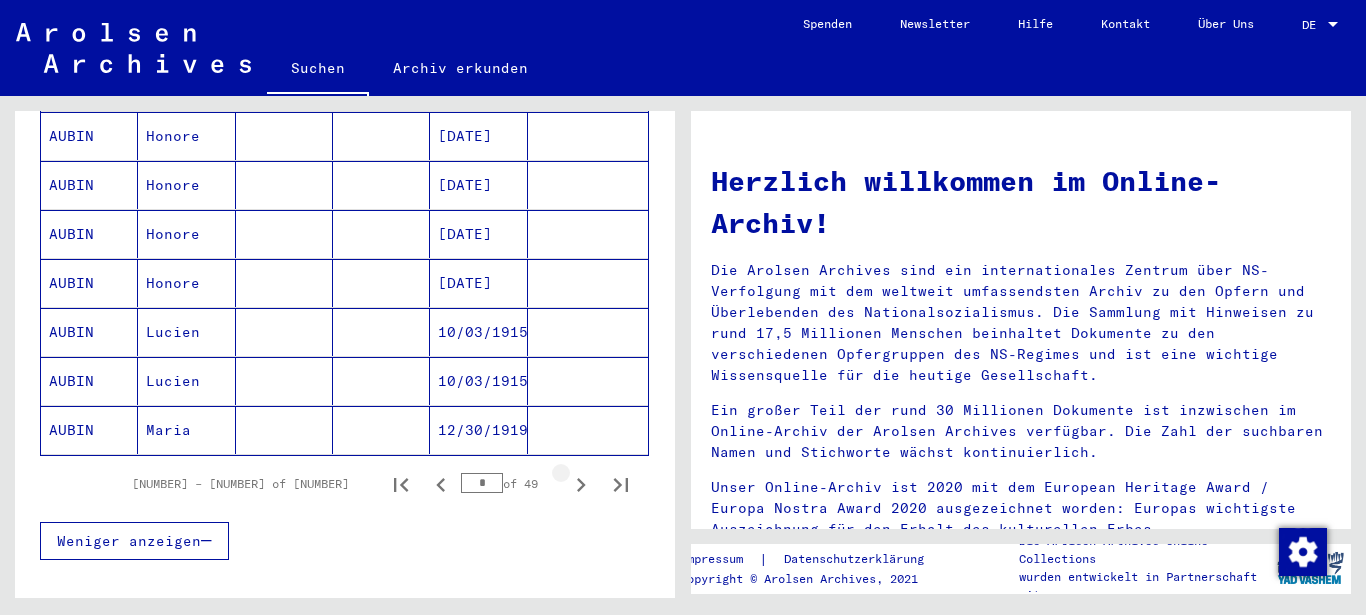 click 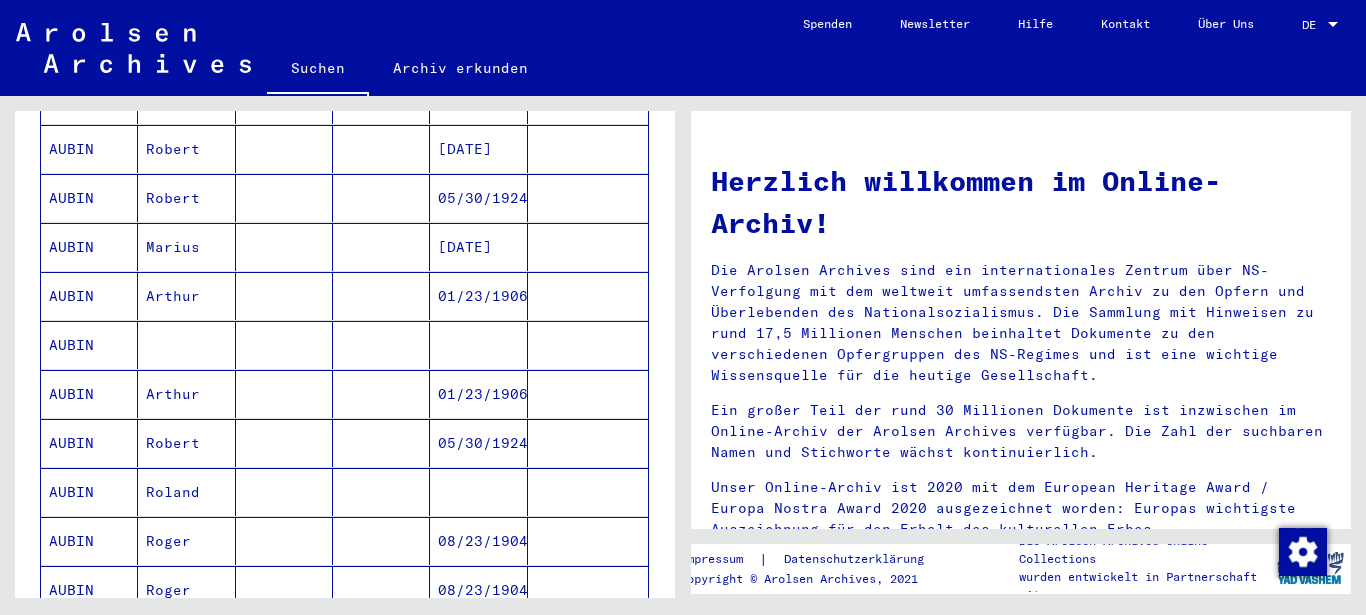 scroll, scrollTop: 1080, scrollLeft: 0, axis: vertical 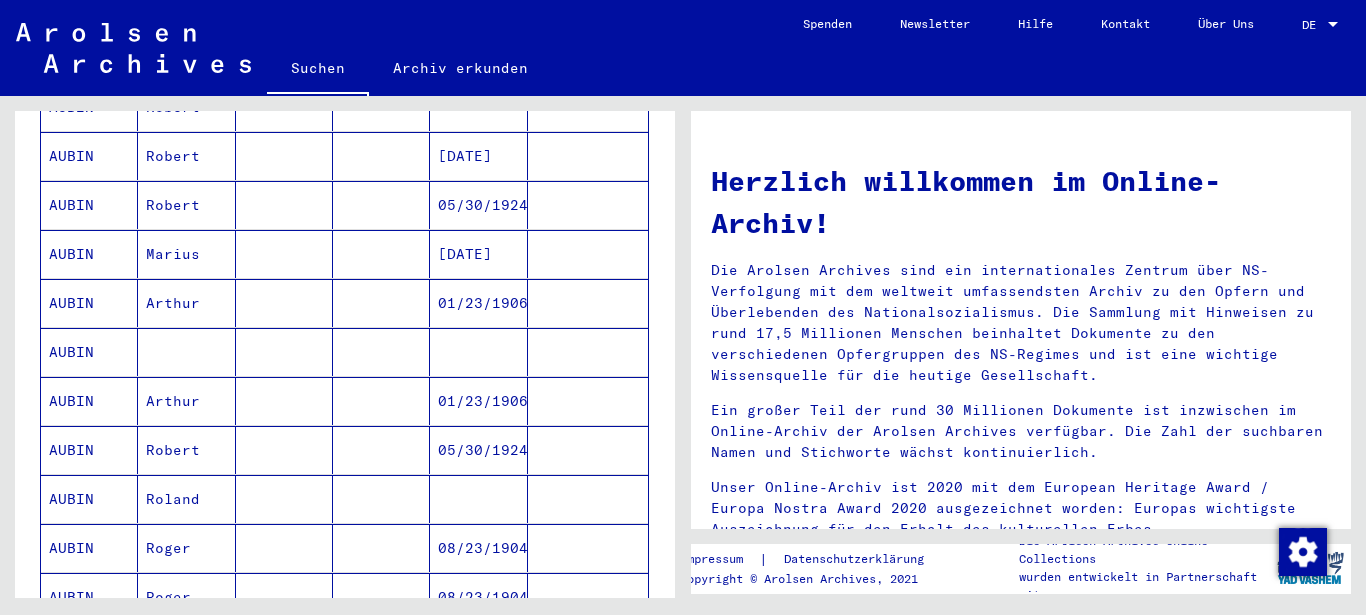 click at bounding box center [381, 401] 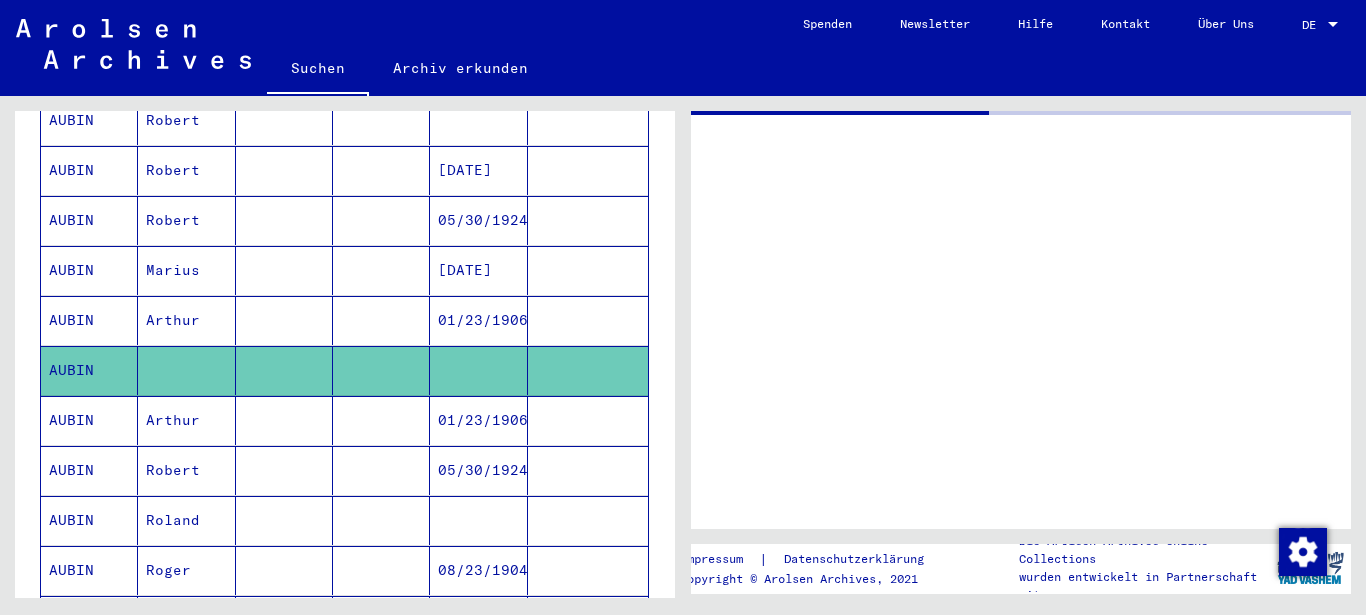 scroll, scrollTop: 1095, scrollLeft: 0, axis: vertical 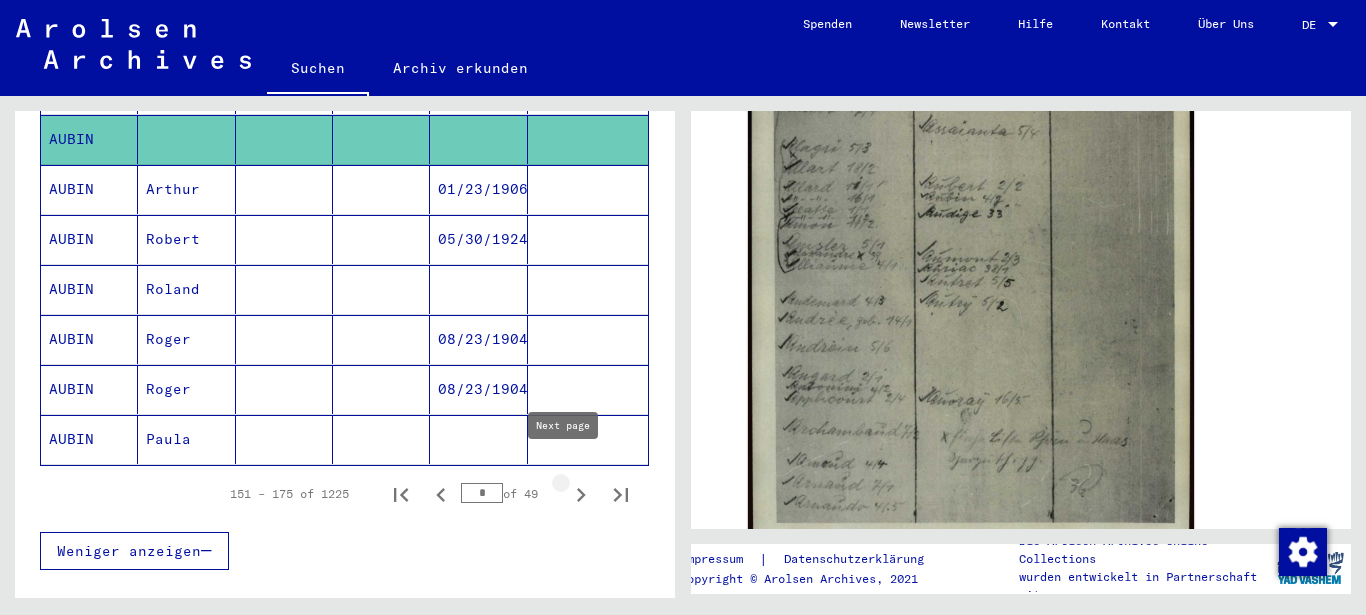click 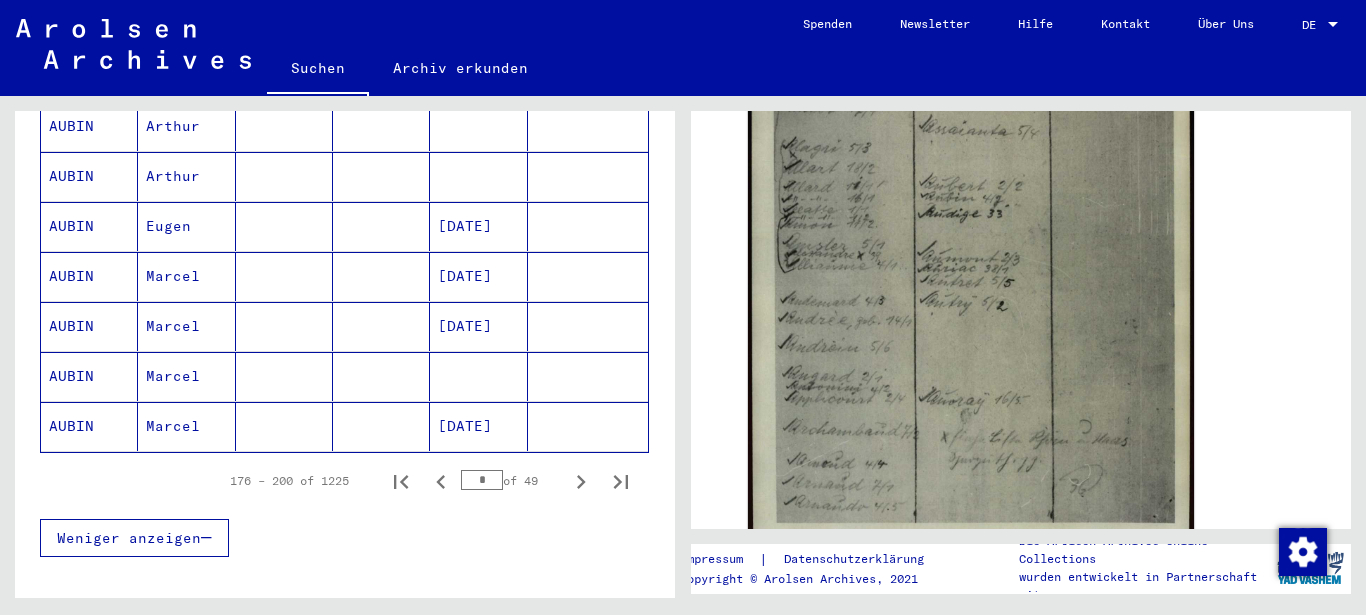 scroll, scrollTop: 1419, scrollLeft: 0, axis: vertical 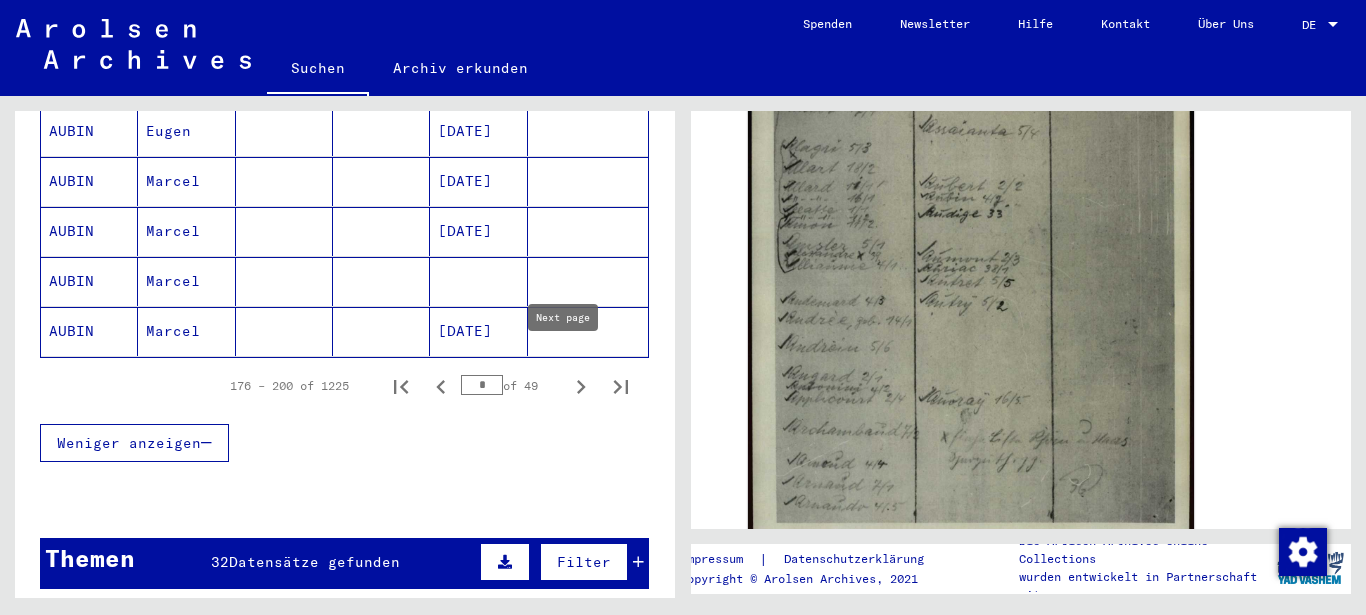 click 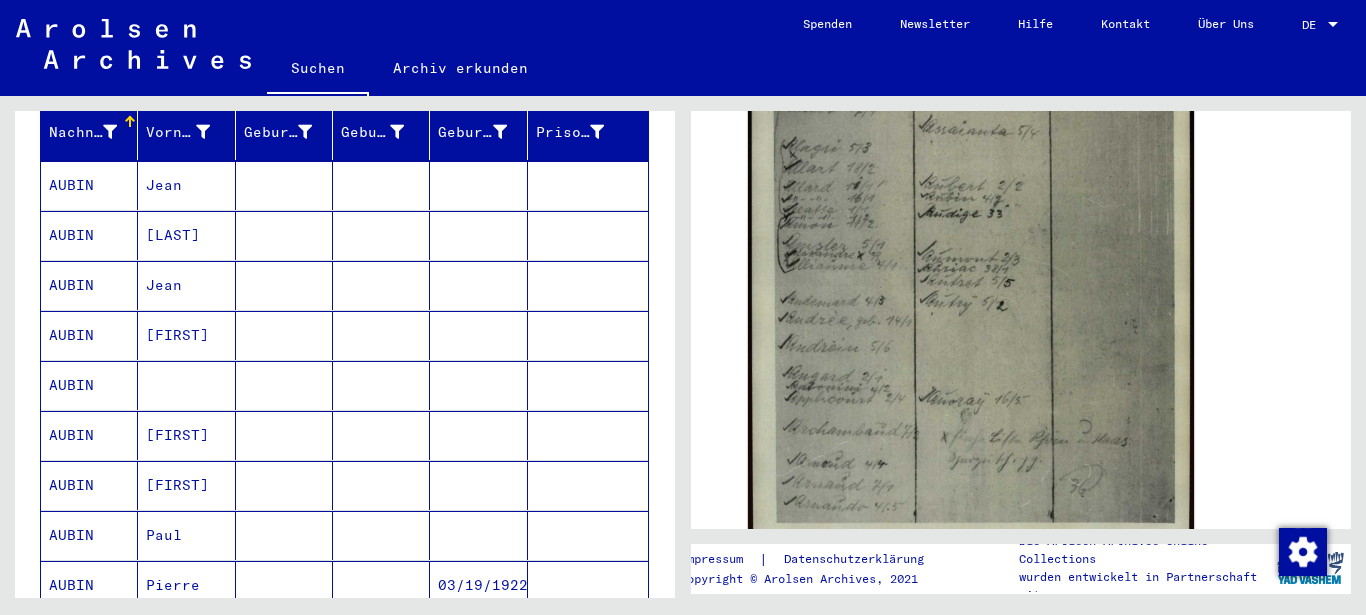 scroll, scrollTop: 339, scrollLeft: 0, axis: vertical 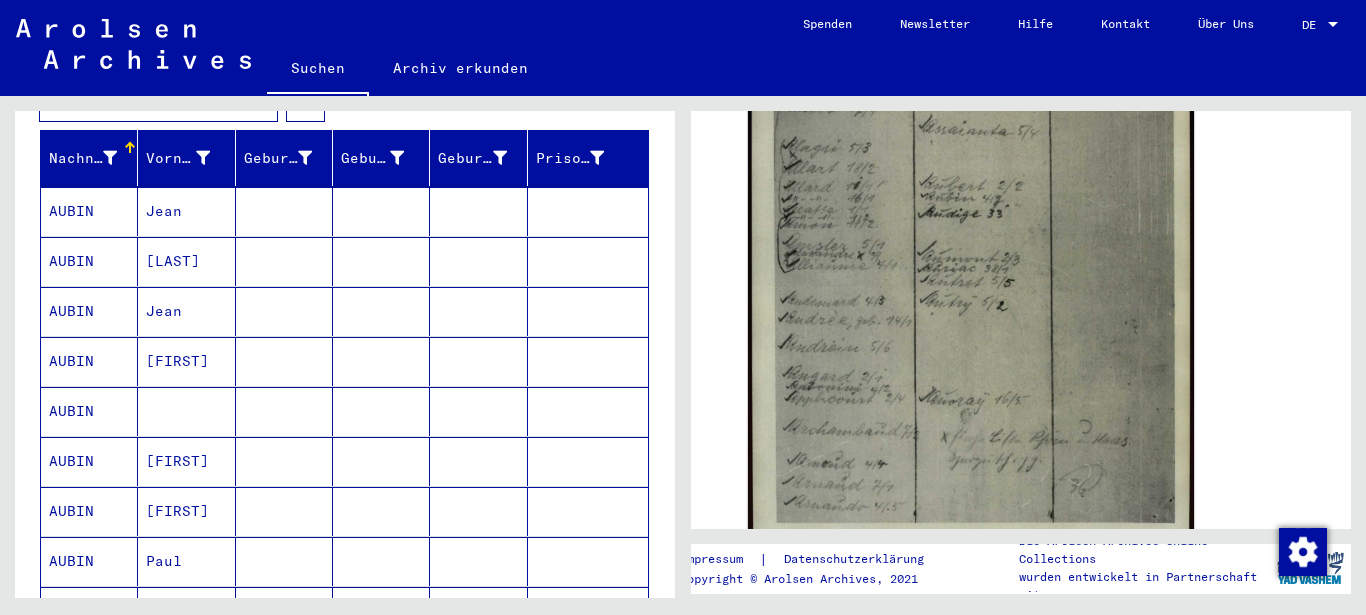 click at bounding box center [186, 461] 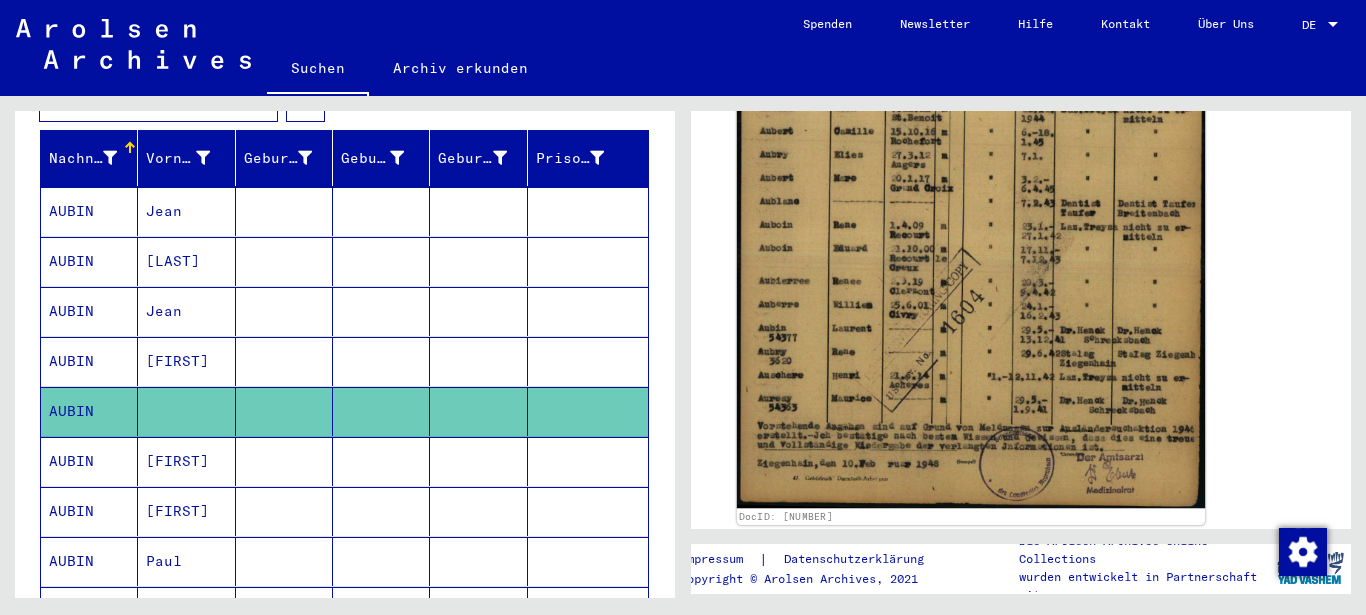 scroll, scrollTop: 648, scrollLeft: 0, axis: vertical 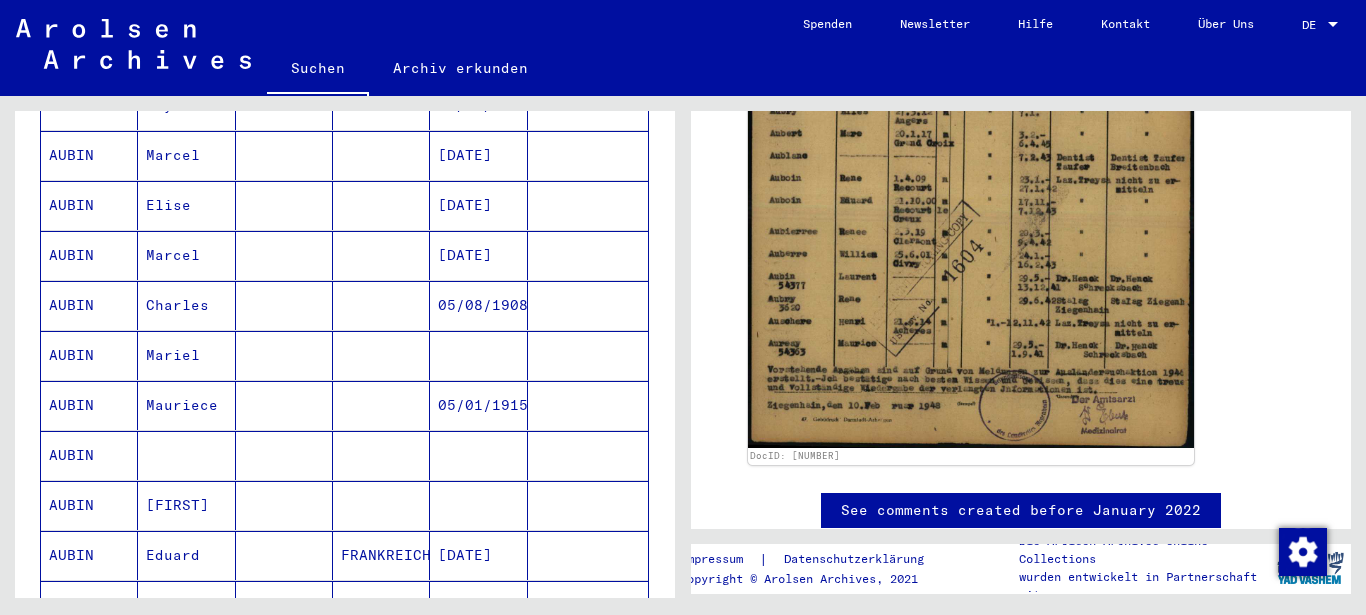 click at bounding box center (478, 505) 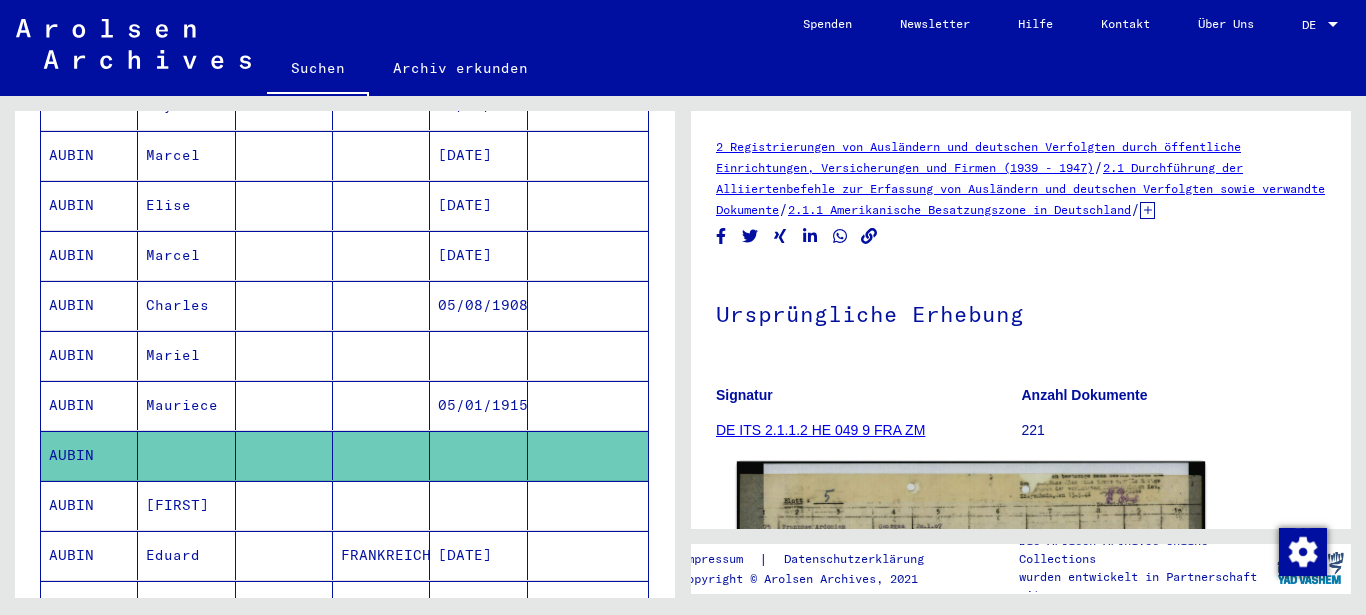 scroll, scrollTop: 324, scrollLeft: 0, axis: vertical 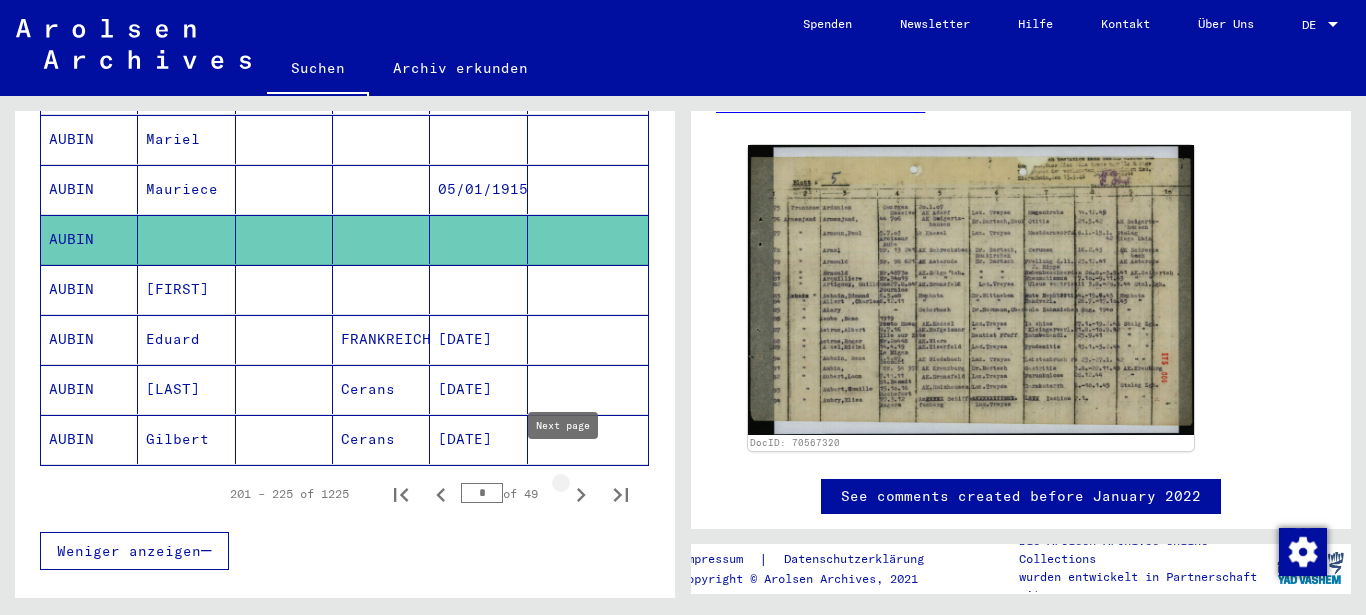 click 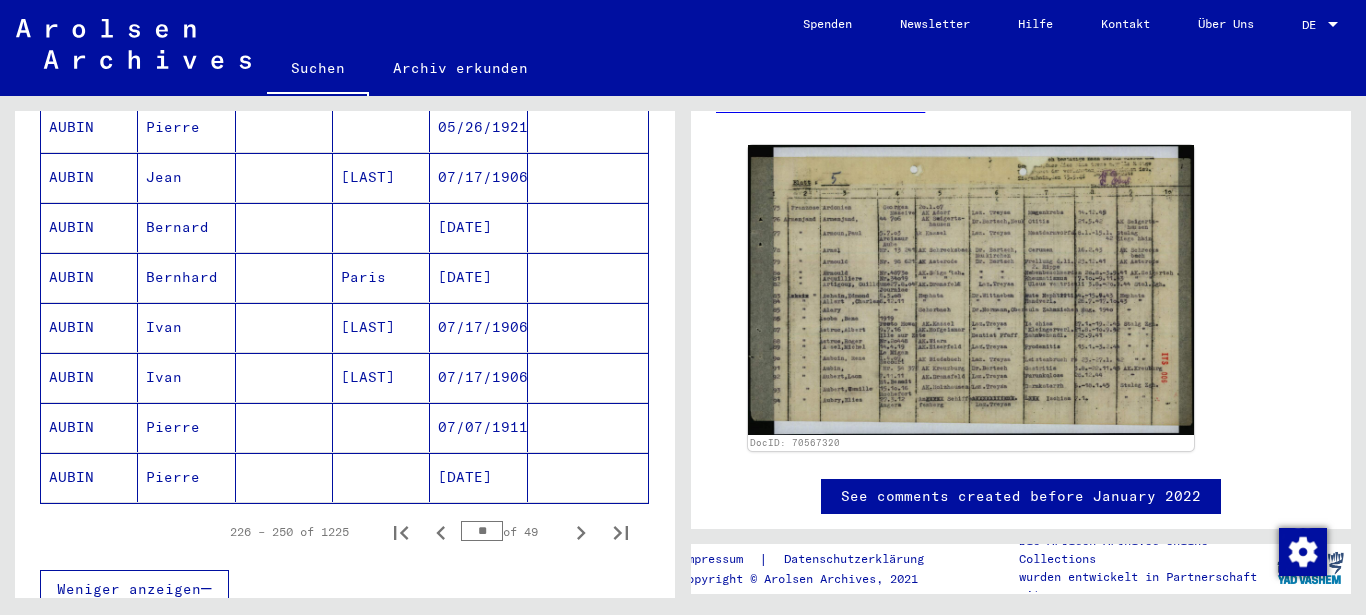 scroll, scrollTop: 1311, scrollLeft: 0, axis: vertical 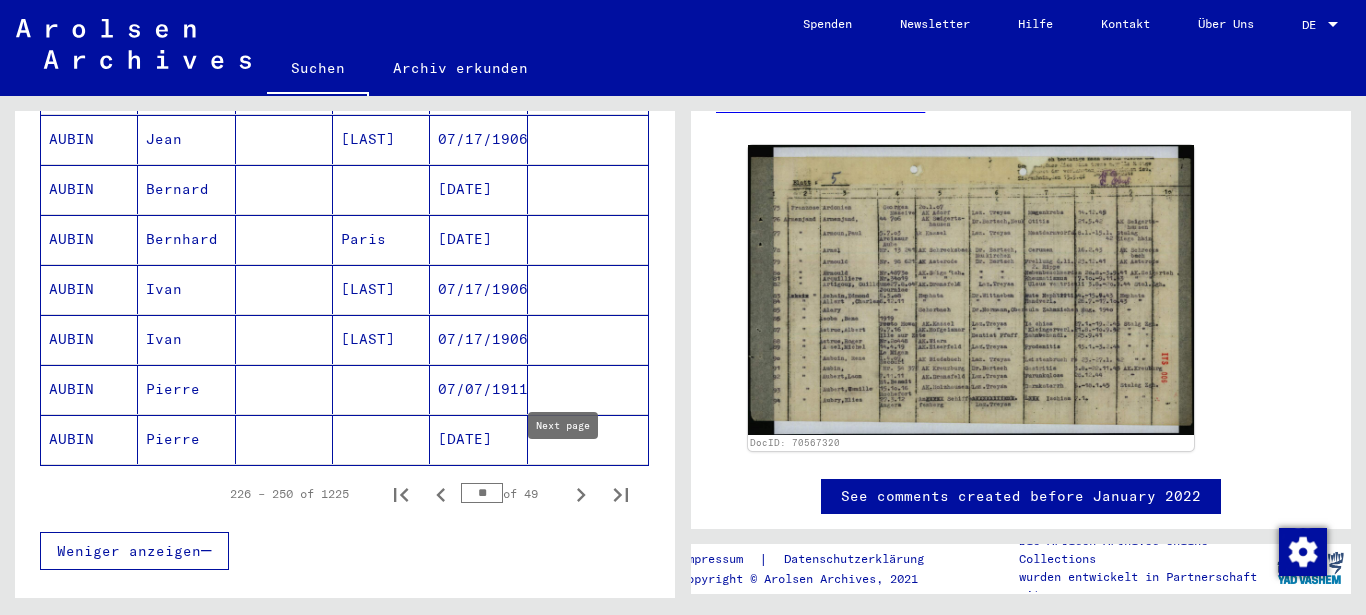 click 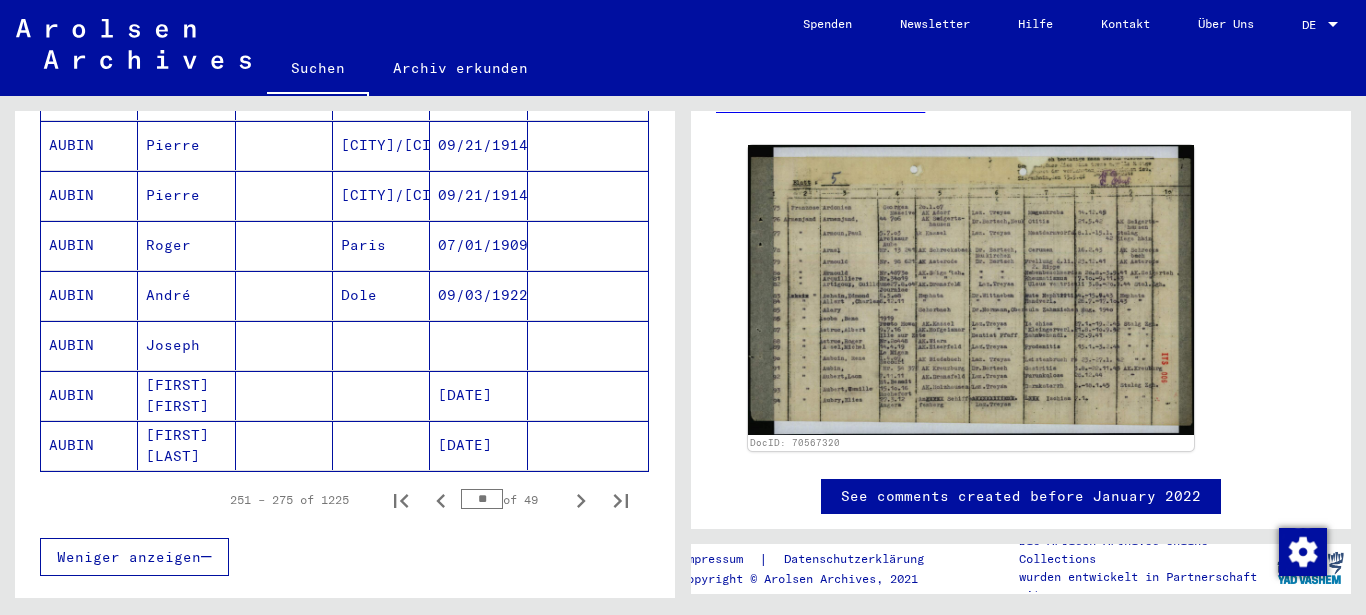 scroll, scrollTop: 1419, scrollLeft: 0, axis: vertical 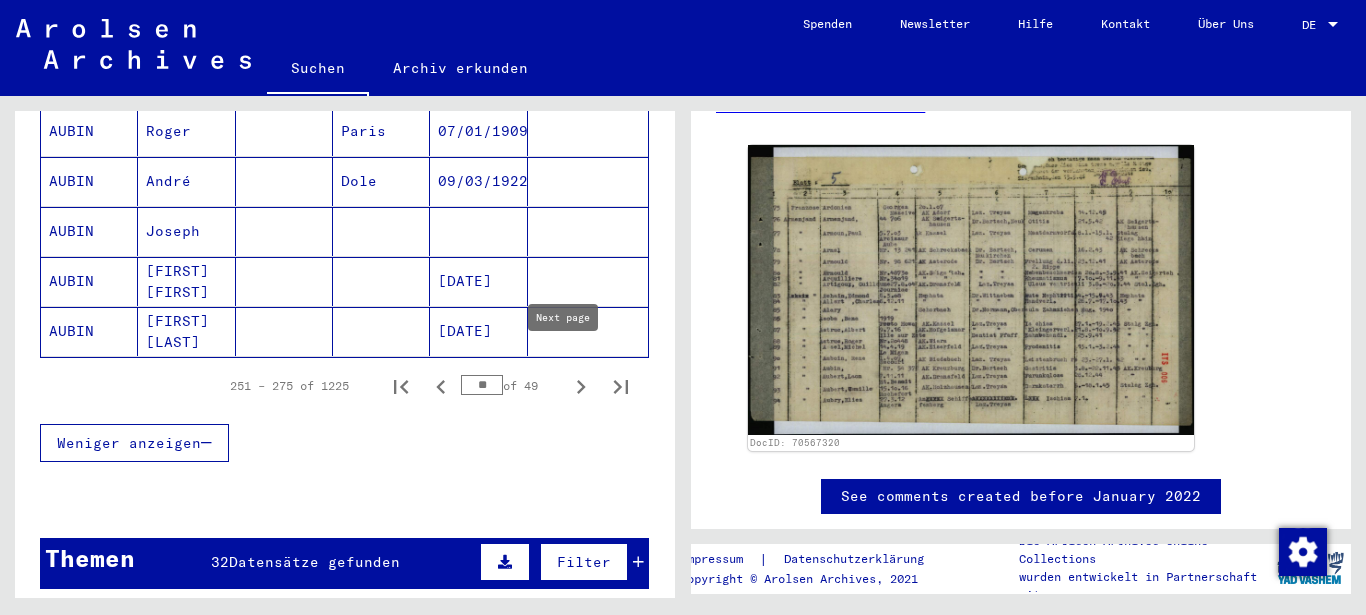 click 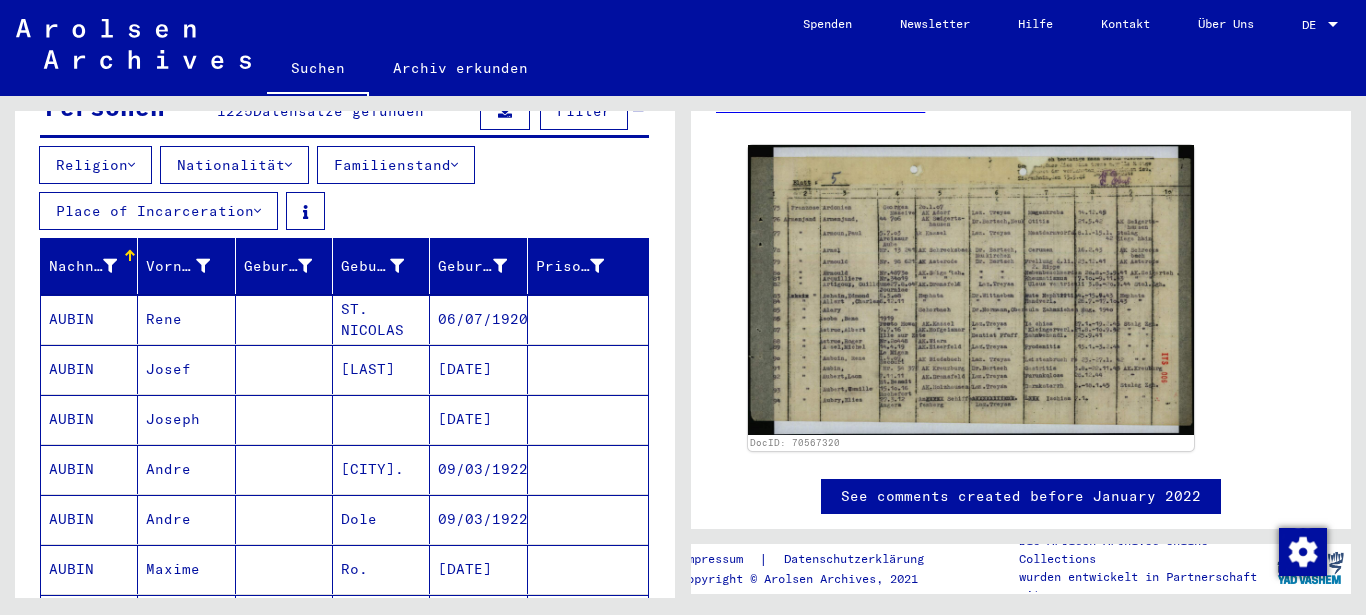 scroll, scrollTop: 123, scrollLeft: 0, axis: vertical 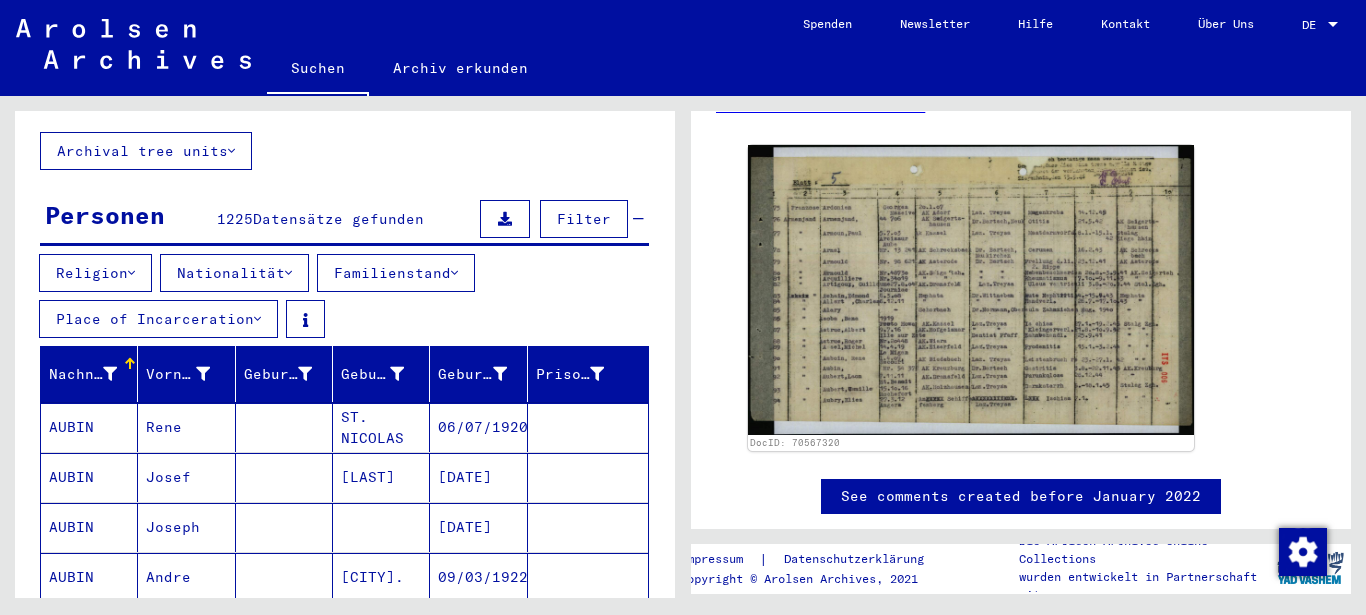 click on "Nationalität" at bounding box center [234, 273] 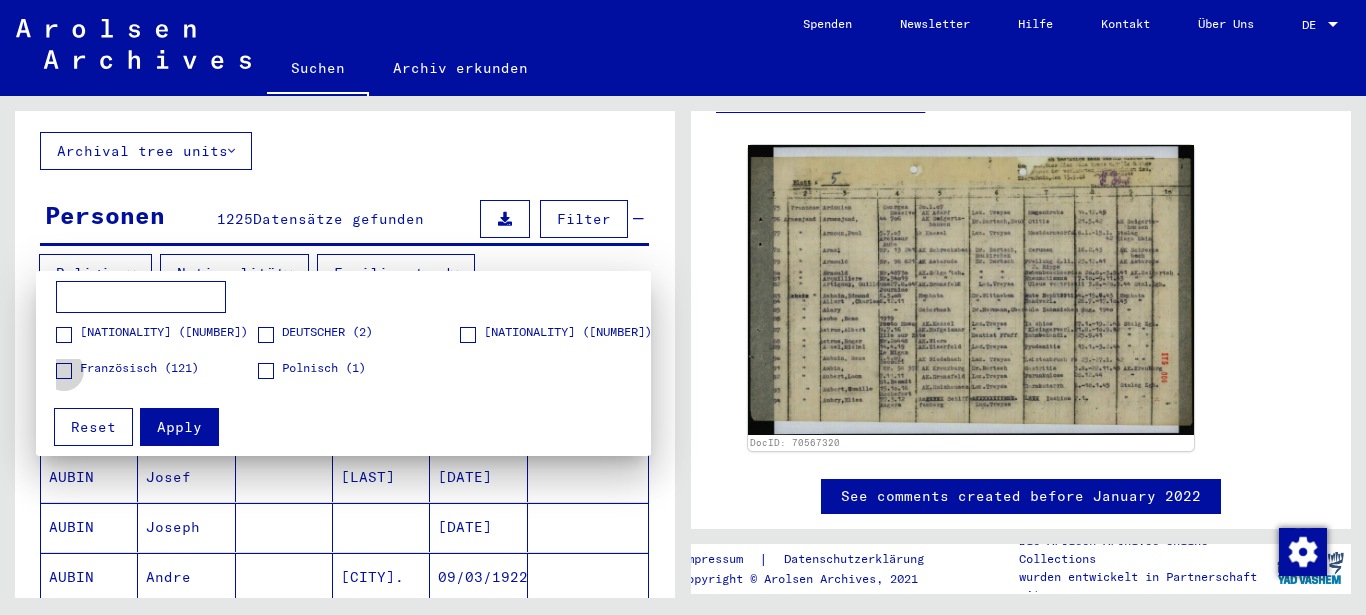 click on "Französisch (121)" at bounding box center [139, 368] 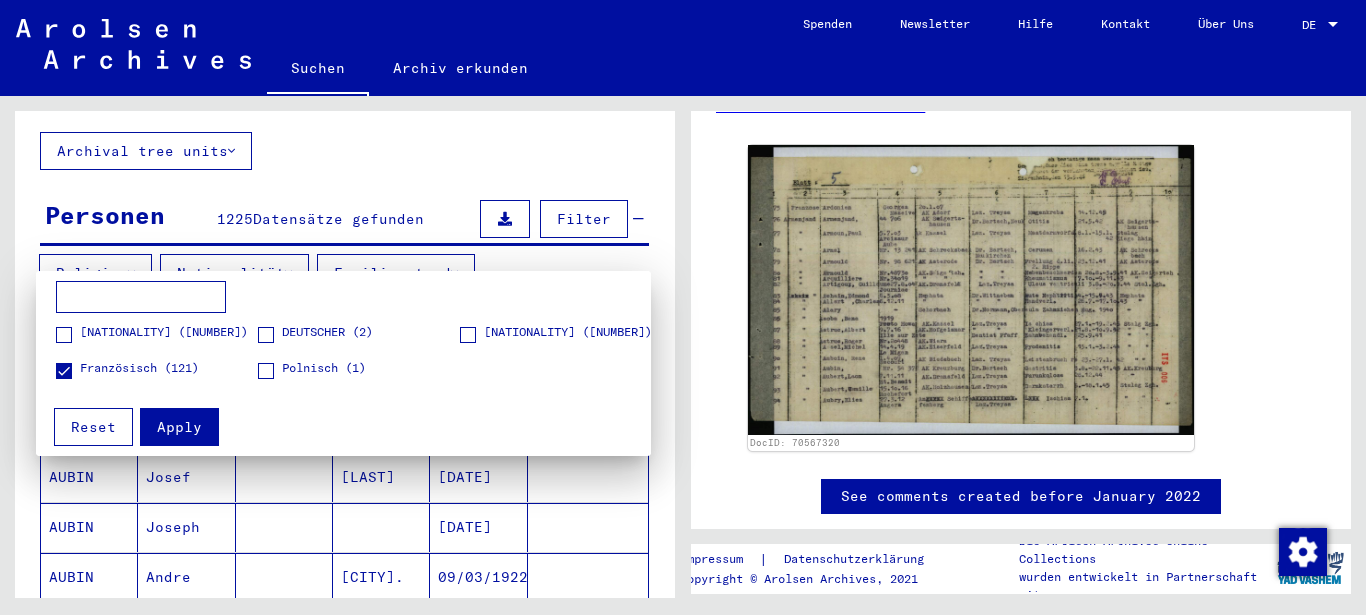 click on "Apply" at bounding box center (179, 427) 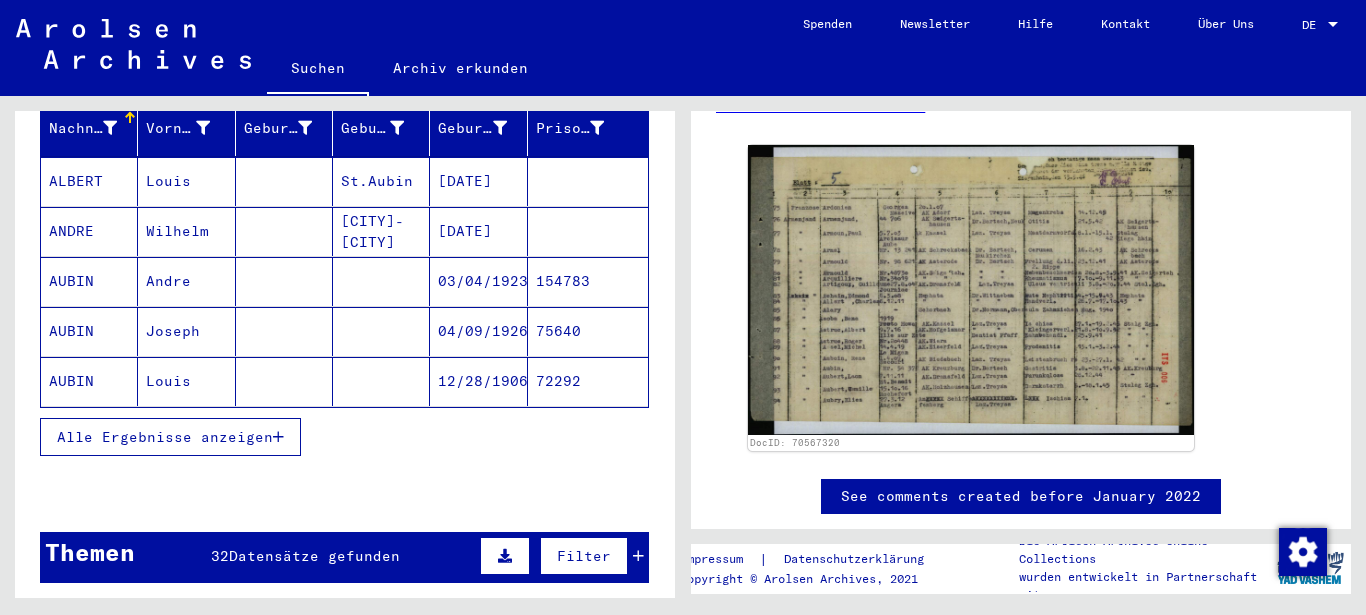 scroll, scrollTop: 447, scrollLeft: 0, axis: vertical 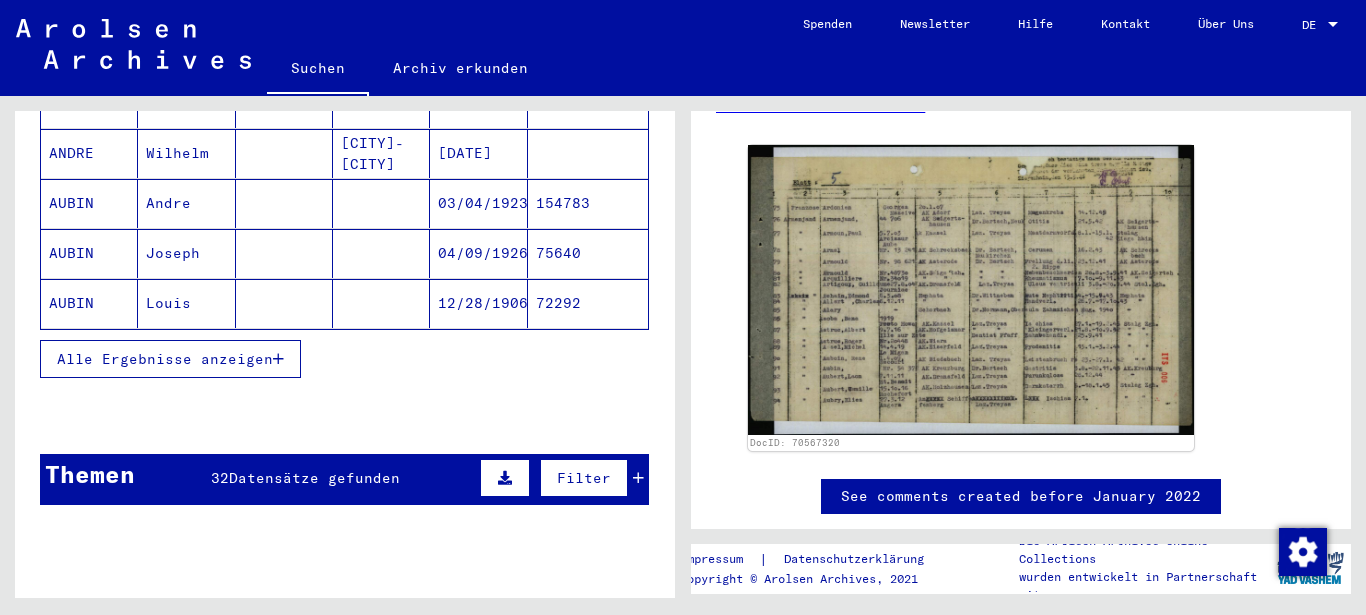 click on "Alle Ergebnisse anzeigen" at bounding box center [165, 359] 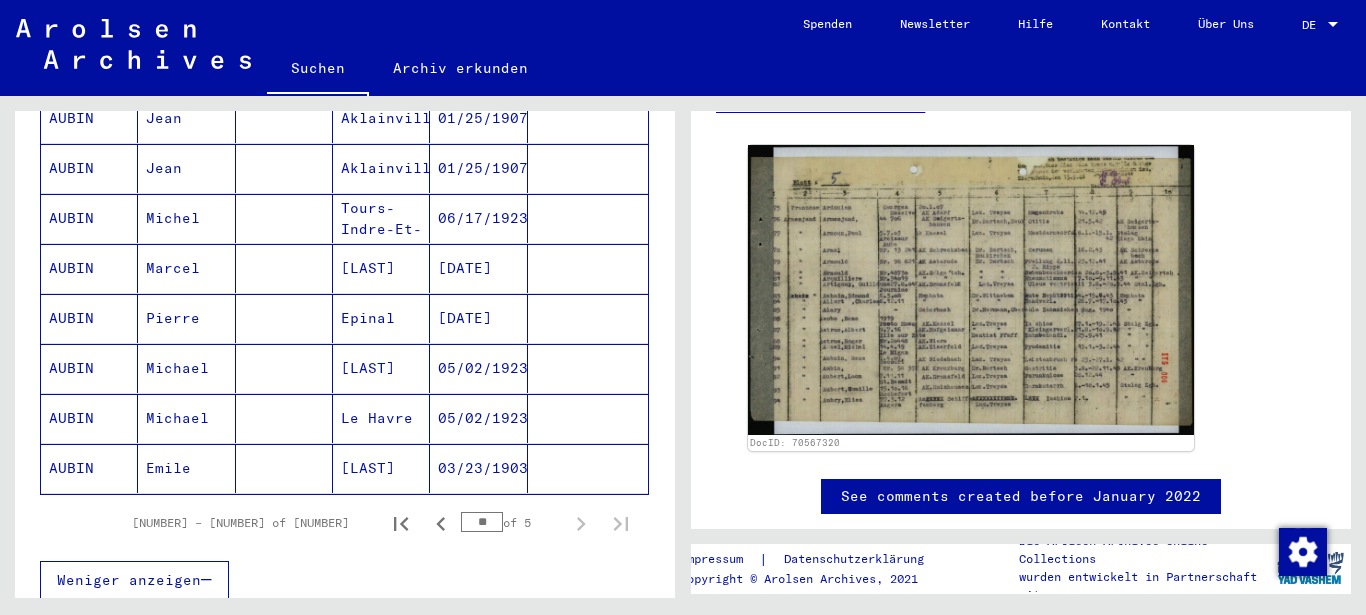 scroll, scrollTop: 1311, scrollLeft: 0, axis: vertical 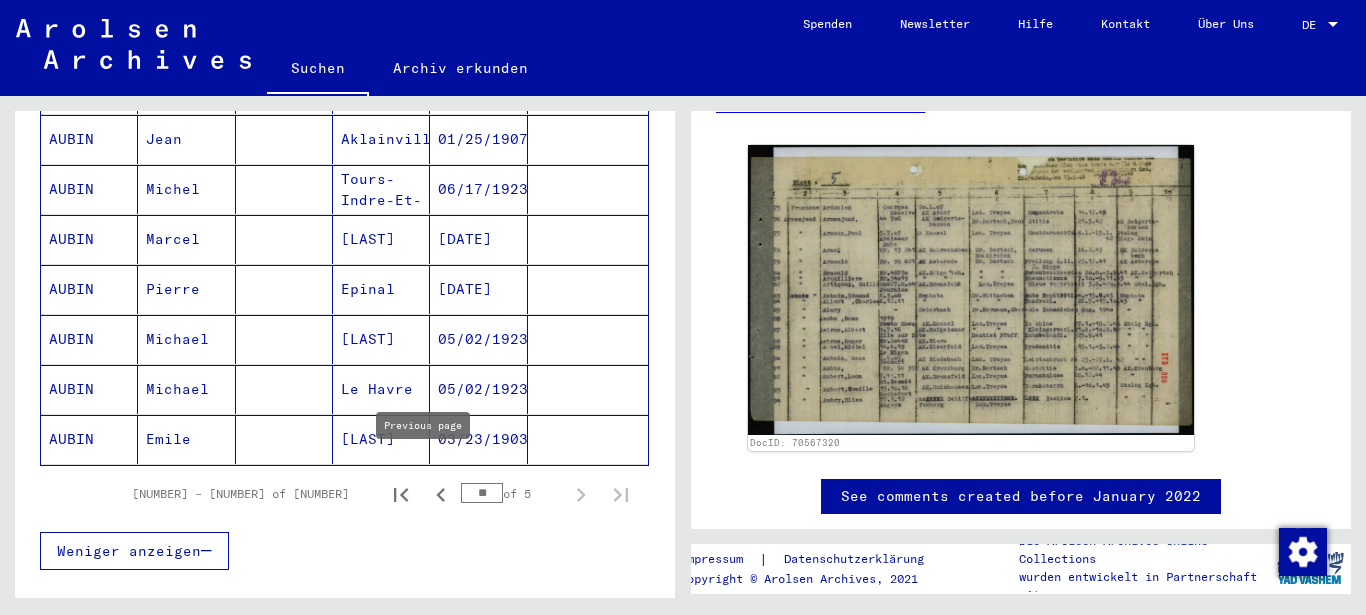 click 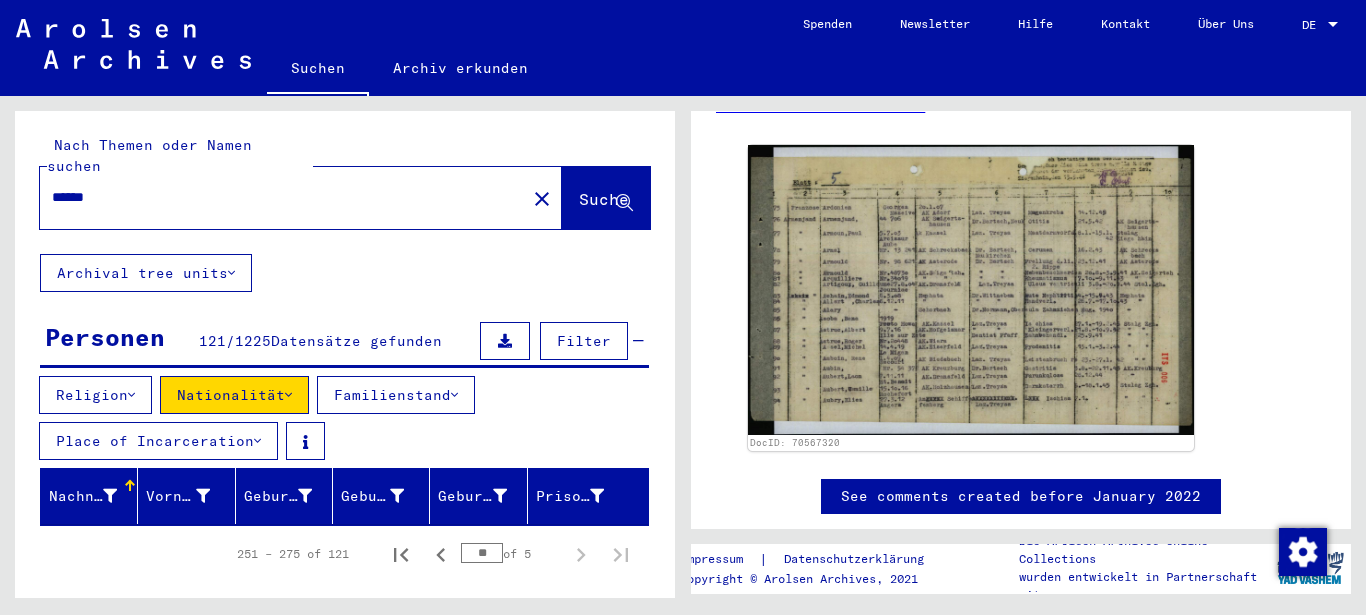 scroll, scrollTop: 0, scrollLeft: 0, axis: both 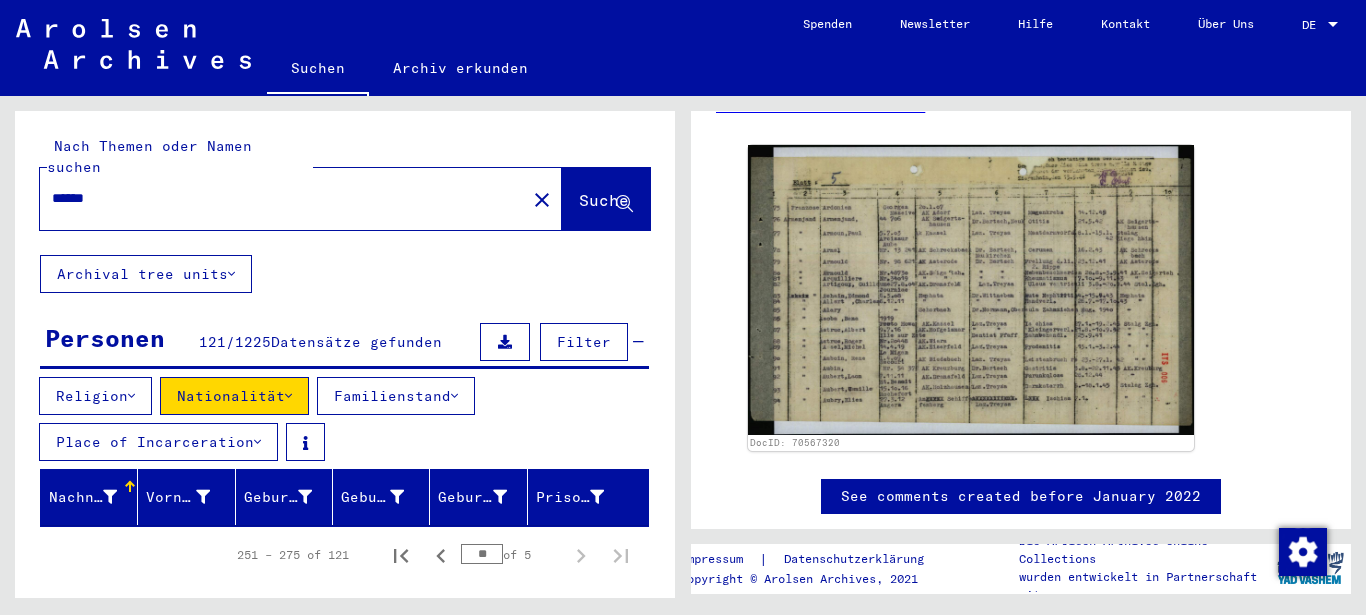 drag, startPoint x: 105, startPoint y: 180, endPoint x: 19, endPoint y: 174, distance: 86.209045 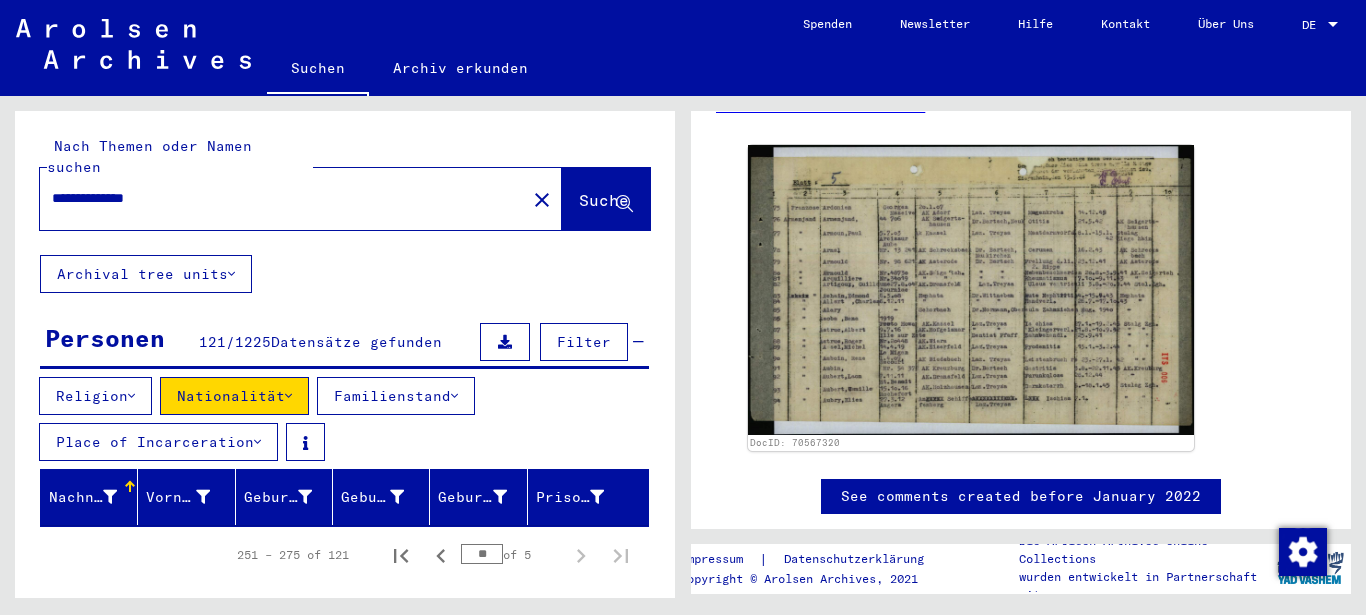 type on "**********" 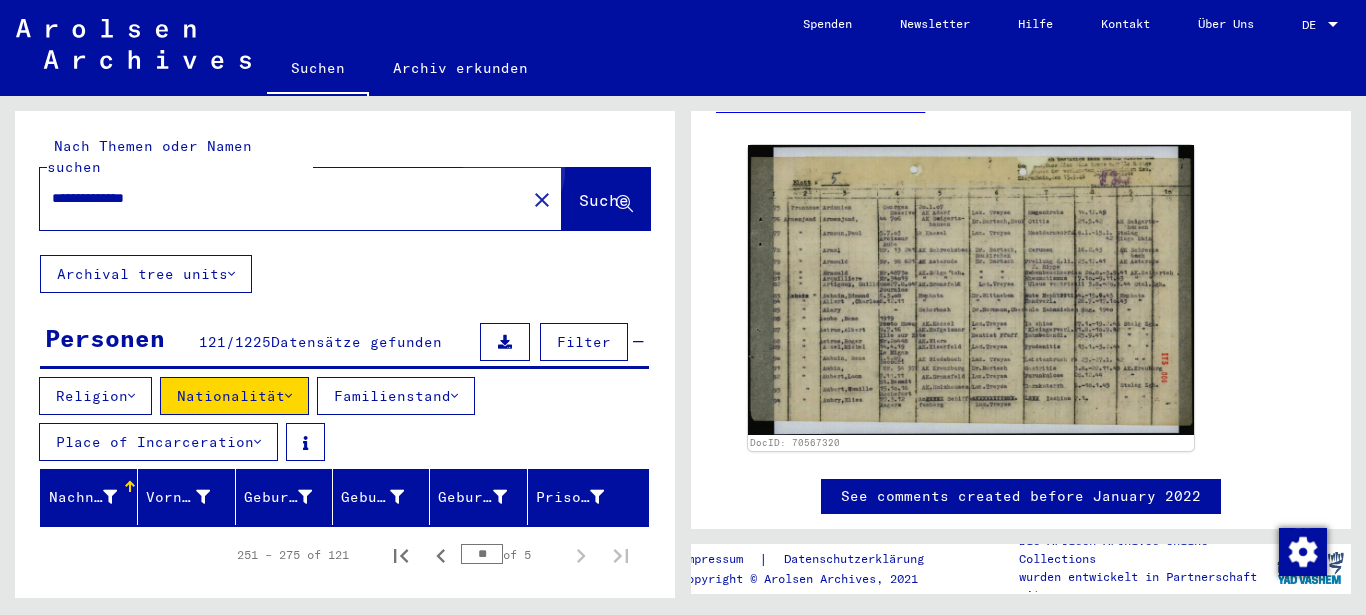 click on "Suche" 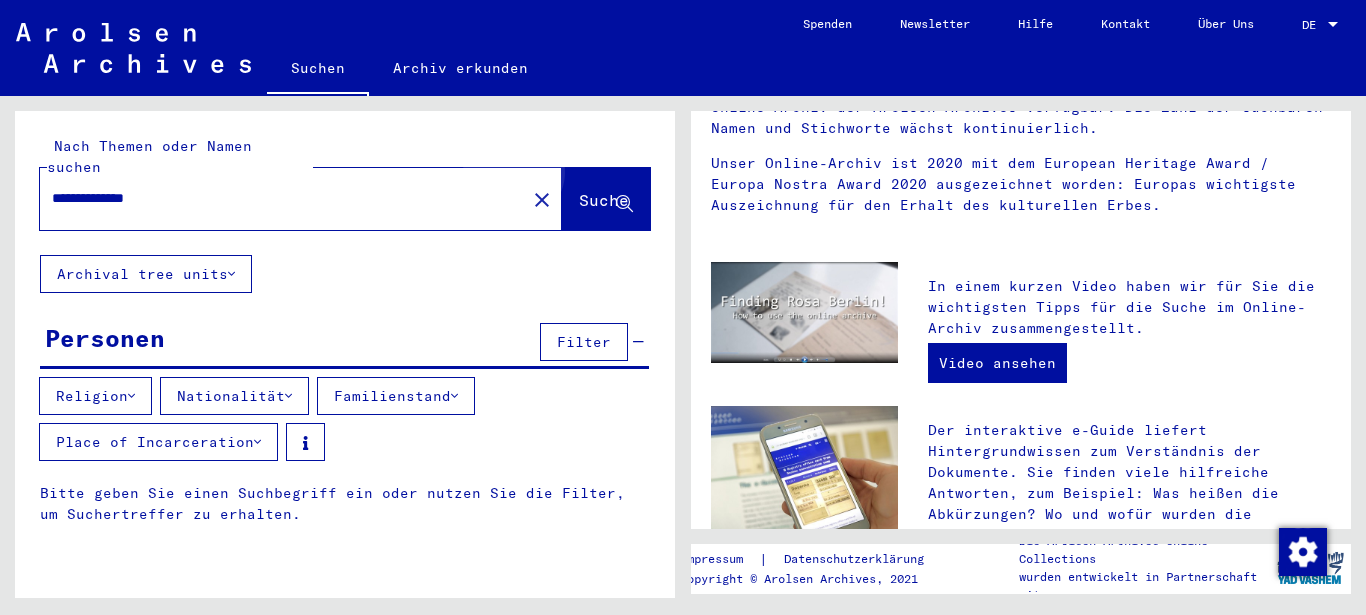 scroll, scrollTop: 0, scrollLeft: 0, axis: both 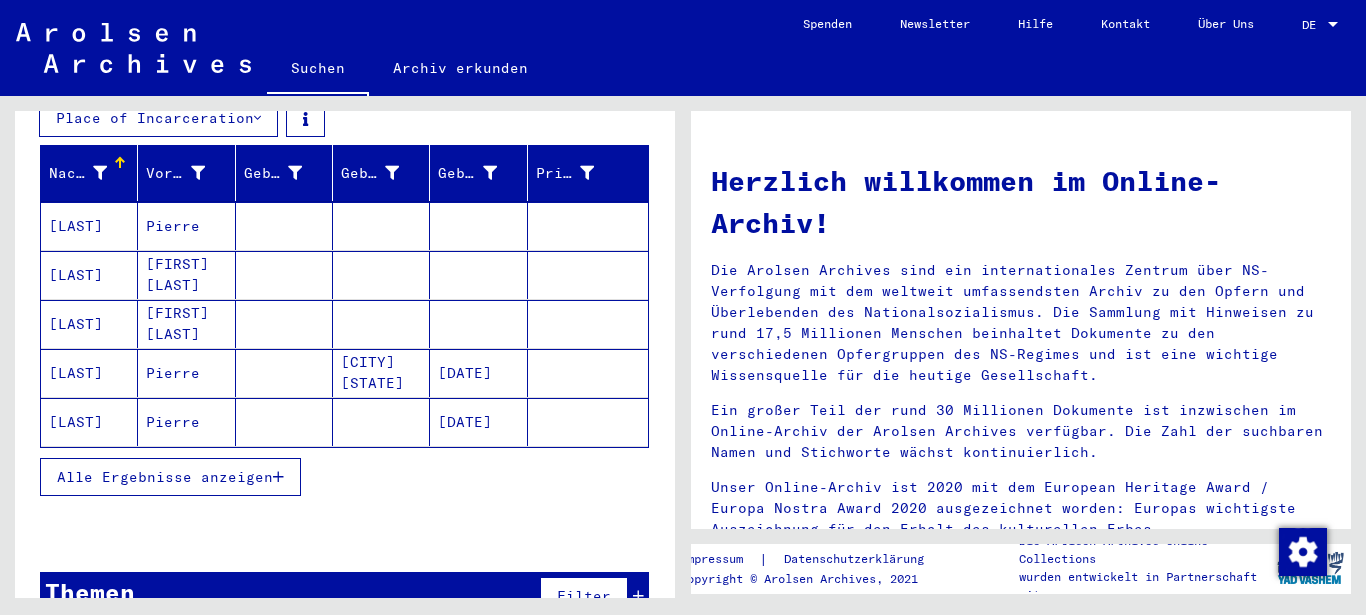 click at bounding box center (284, 275) 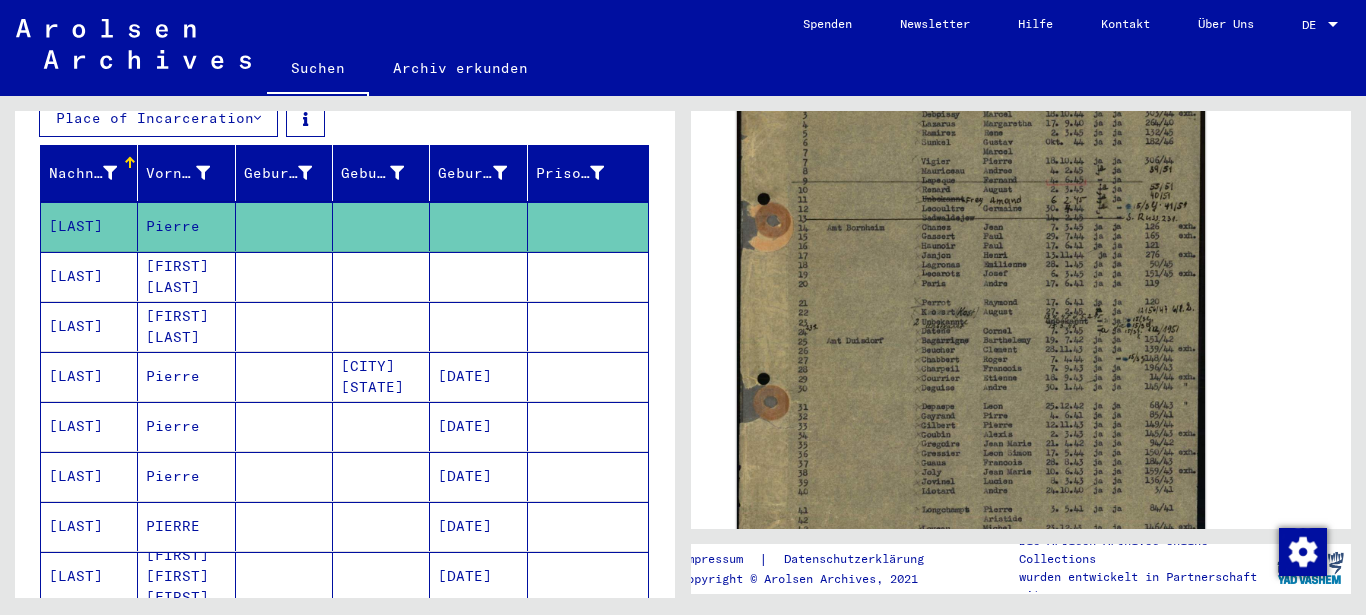 scroll, scrollTop: 756, scrollLeft: 0, axis: vertical 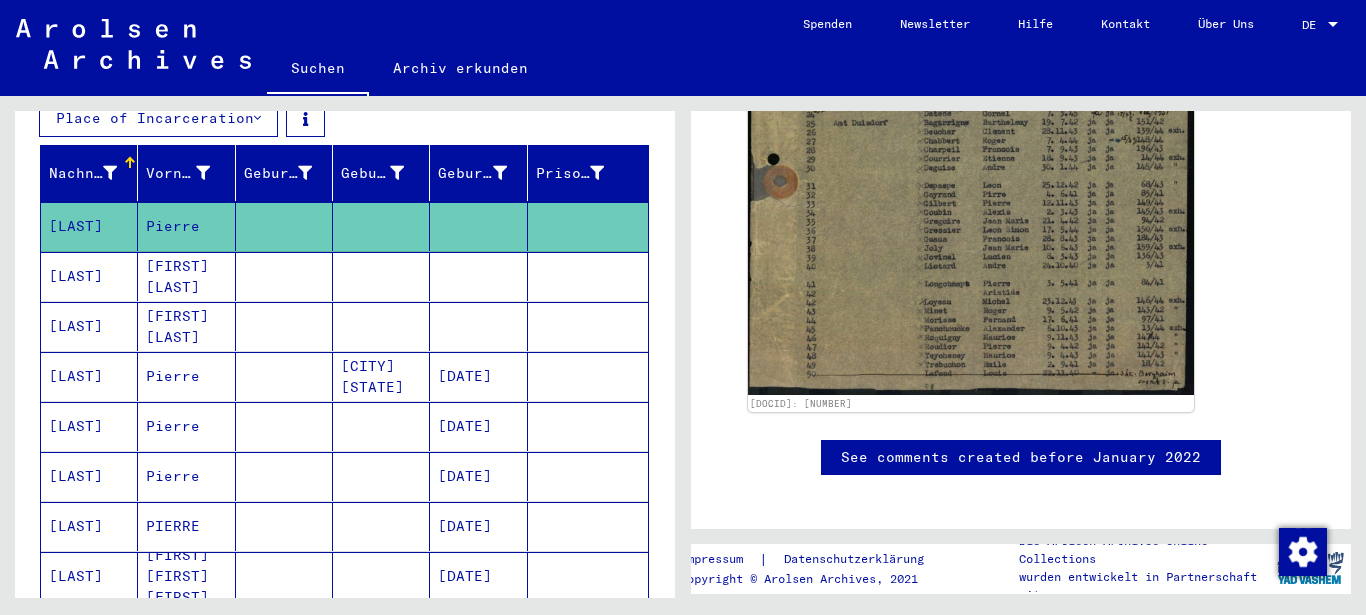 click on "[LAST]" at bounding box center (89, 326) 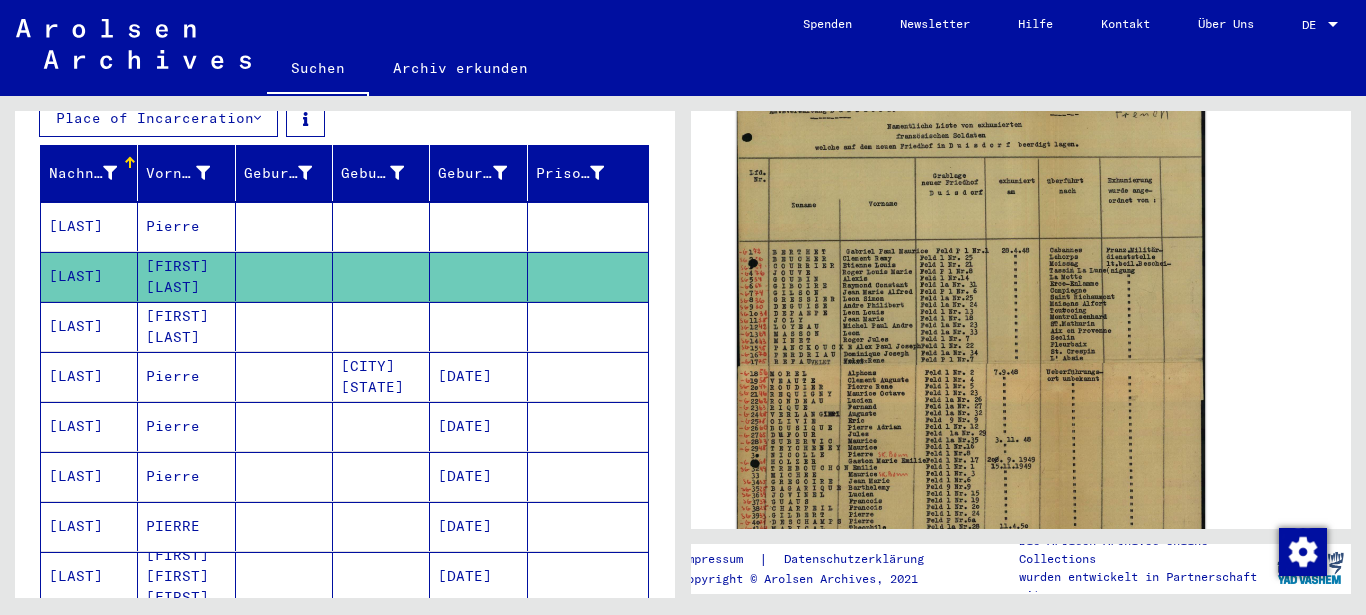 scroll, scrollTop: 432, scrollLeft: 0, axis: vertical 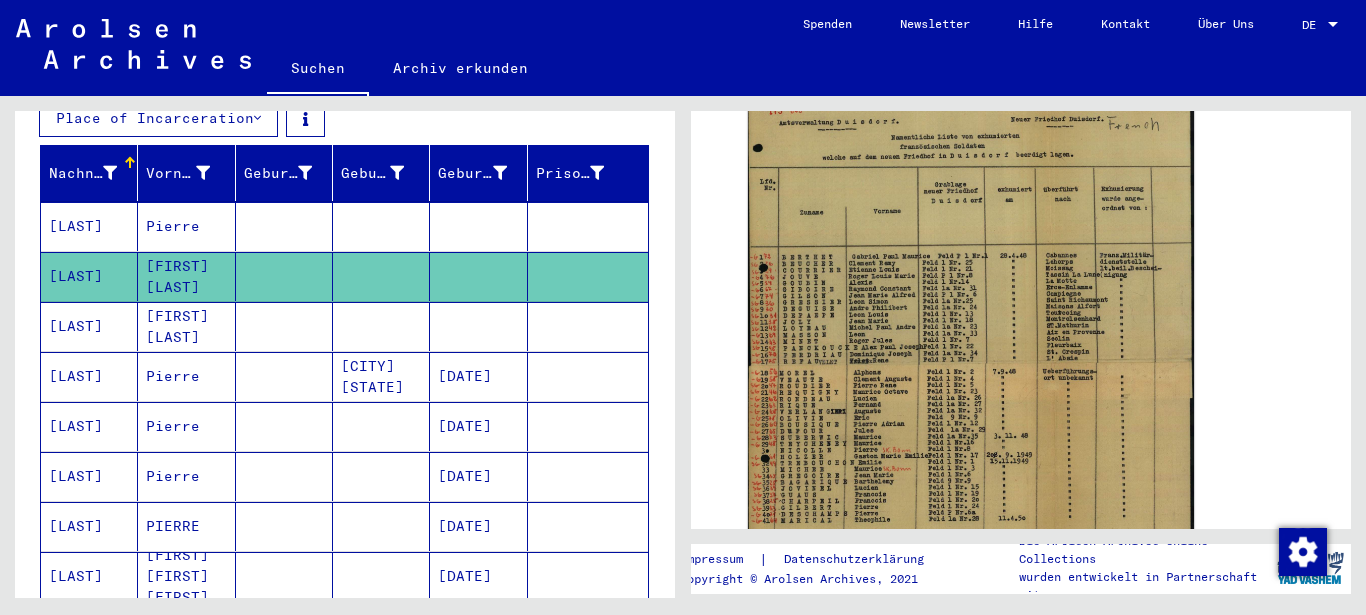 click at bounding box center [284, 376] 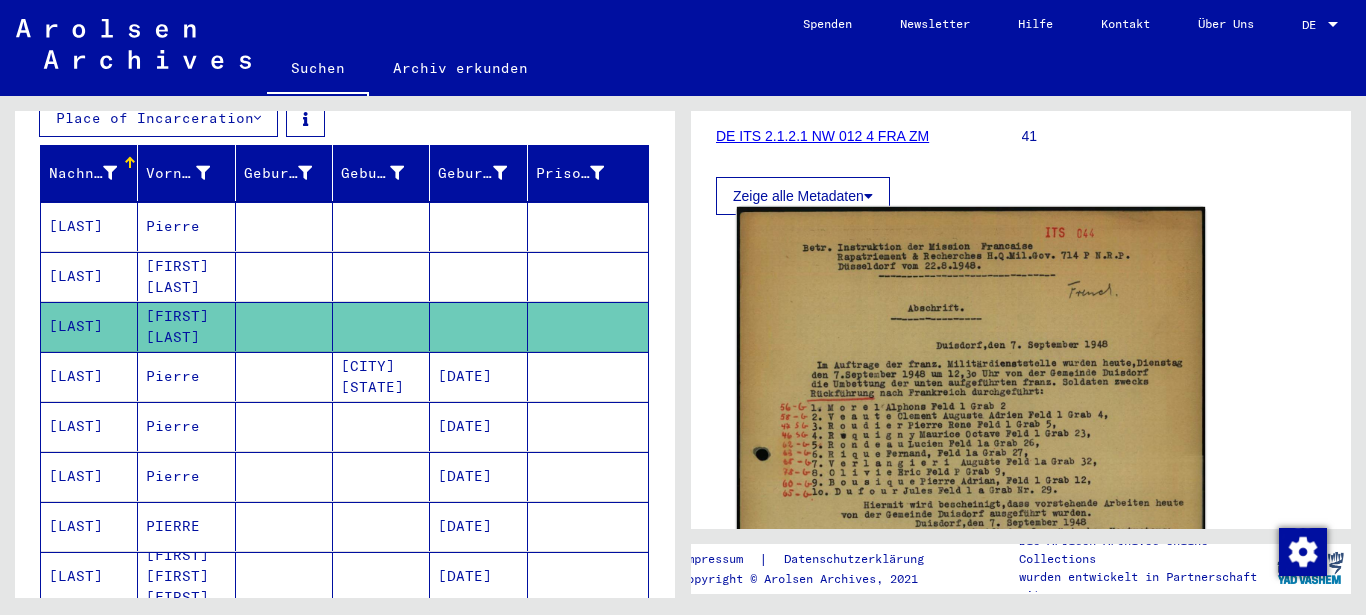 scroll, scrollTop: 216, scrollLeft: 0, axis: vertical 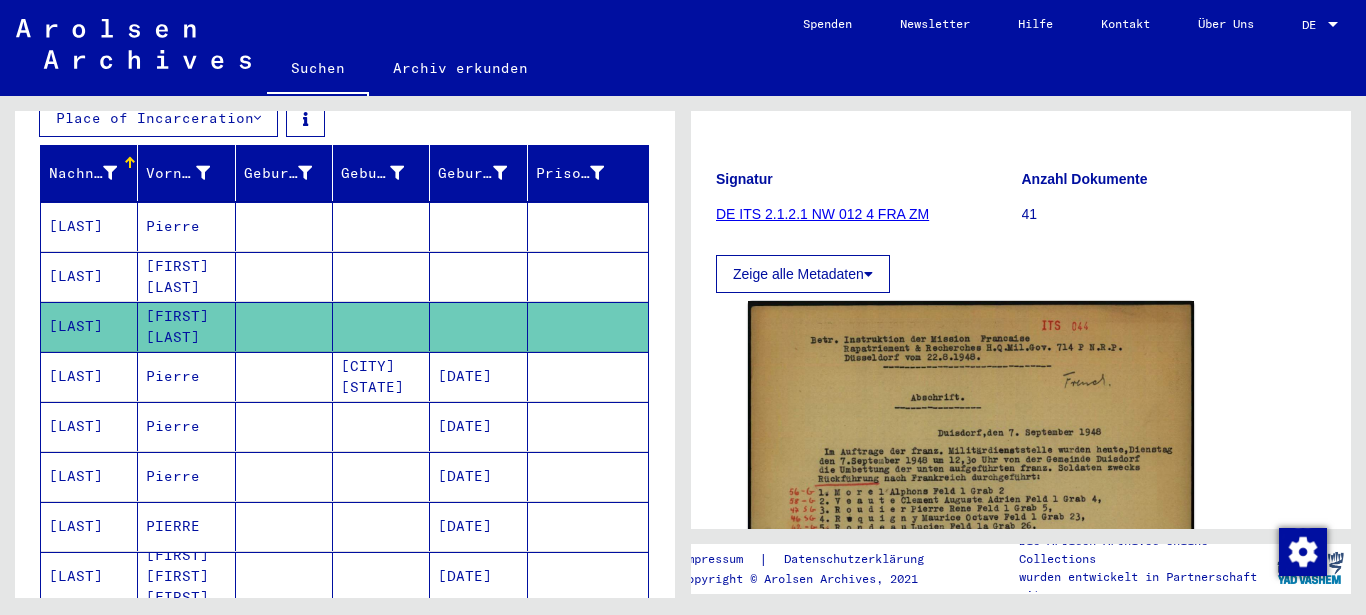 click on "Pierre" at bounding box center (186, 426) 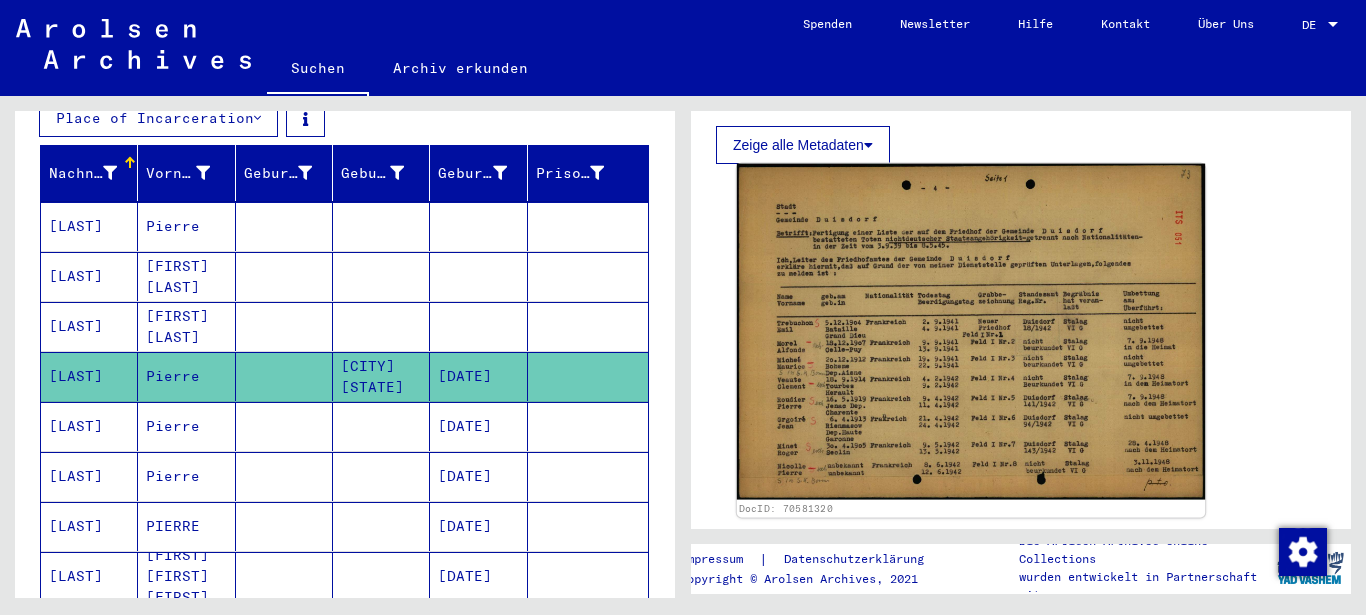 scroll, scrollTop: 324, scrollLeft: 0, axis: vertical 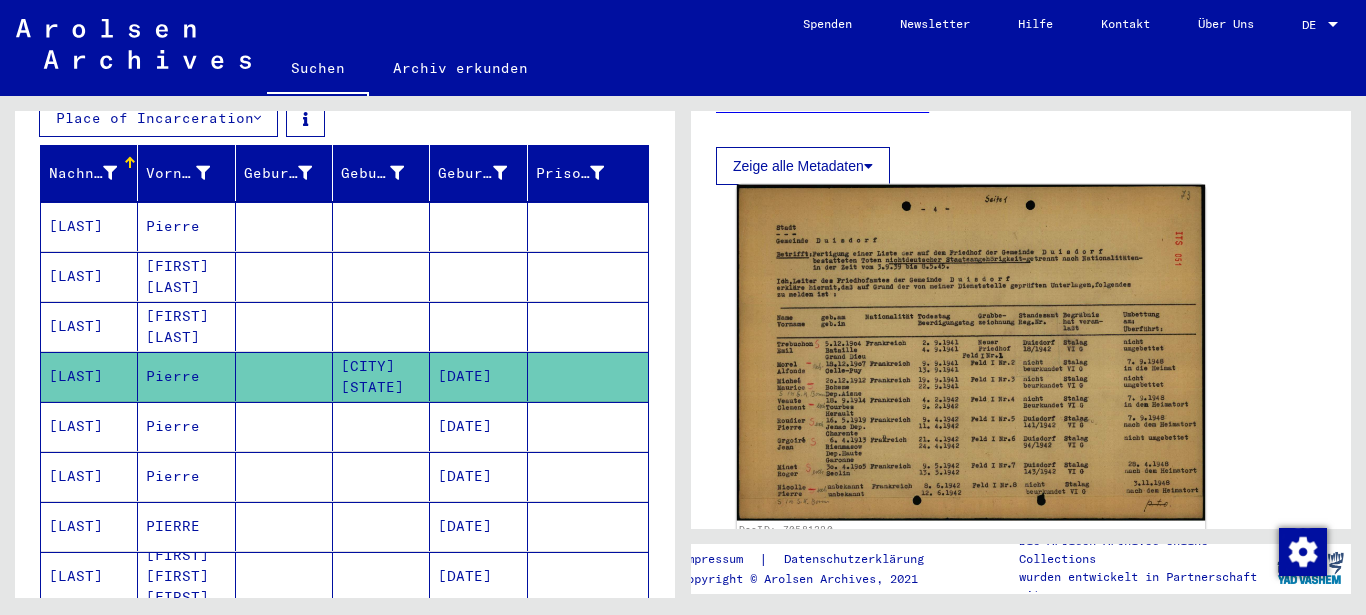 click 